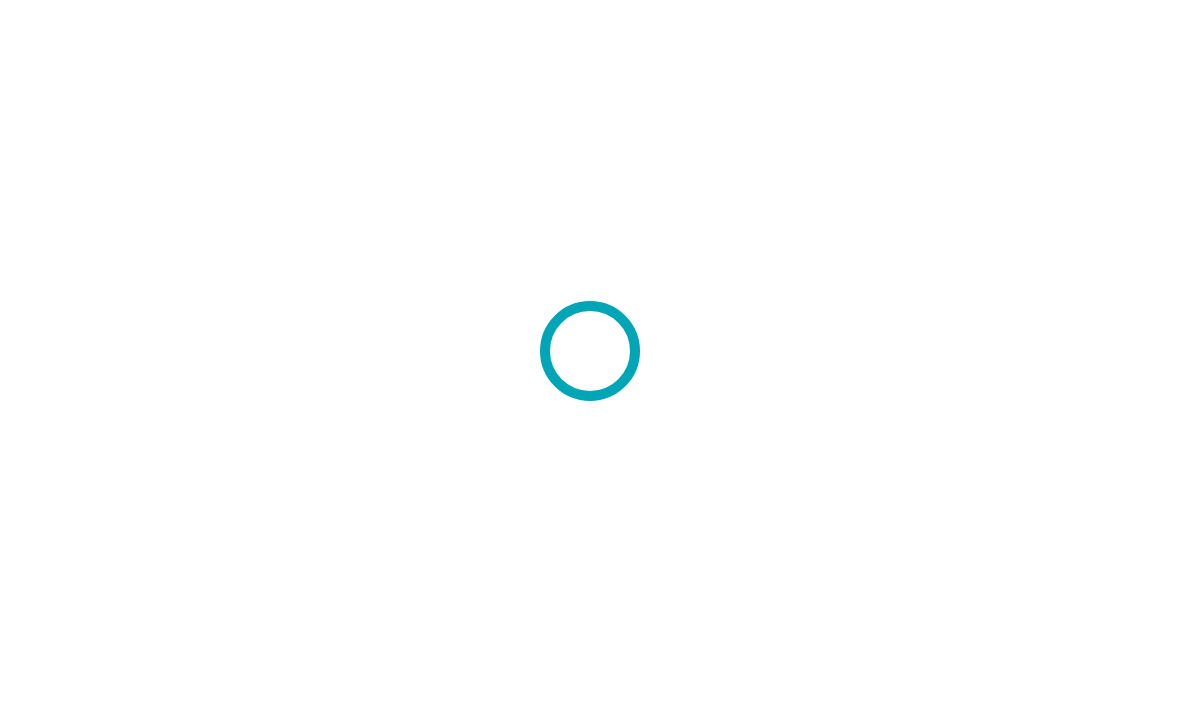 scroll, scrollTop: 0, scrollLeft: 0, axis: both 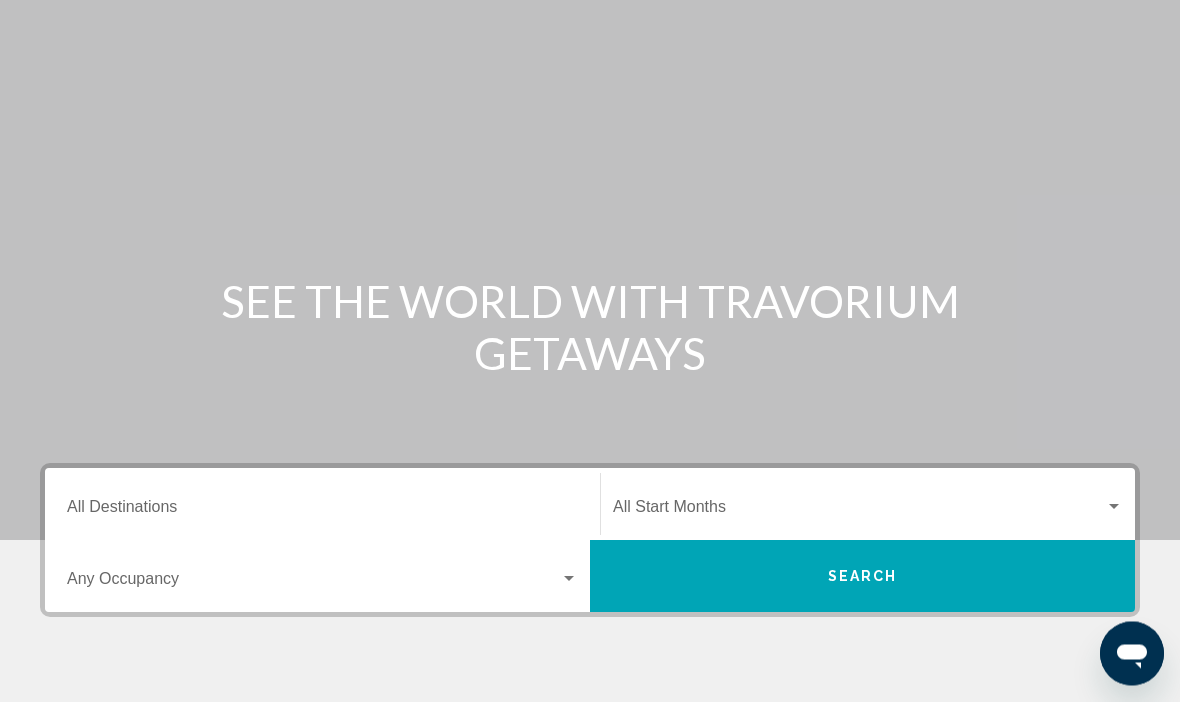 click on "Destination All Destinations" at bounding box center (322, 512) 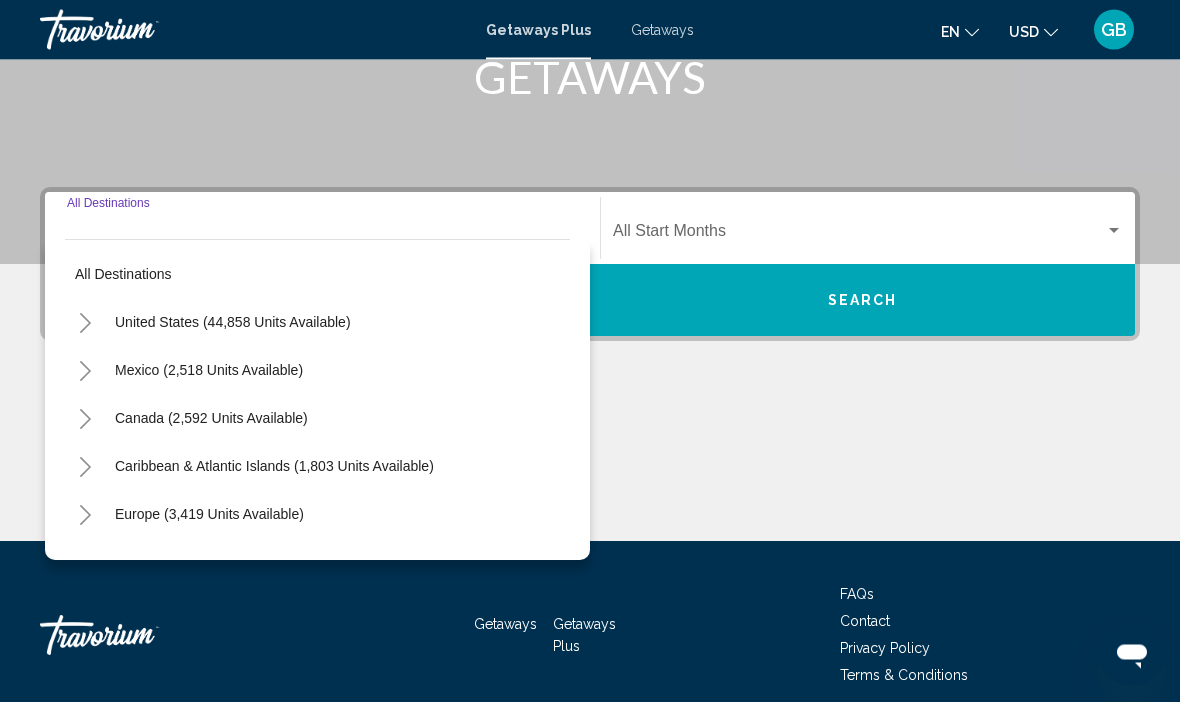scroll, scrollTop: 351, scrollLeft: 0, axis: vertical 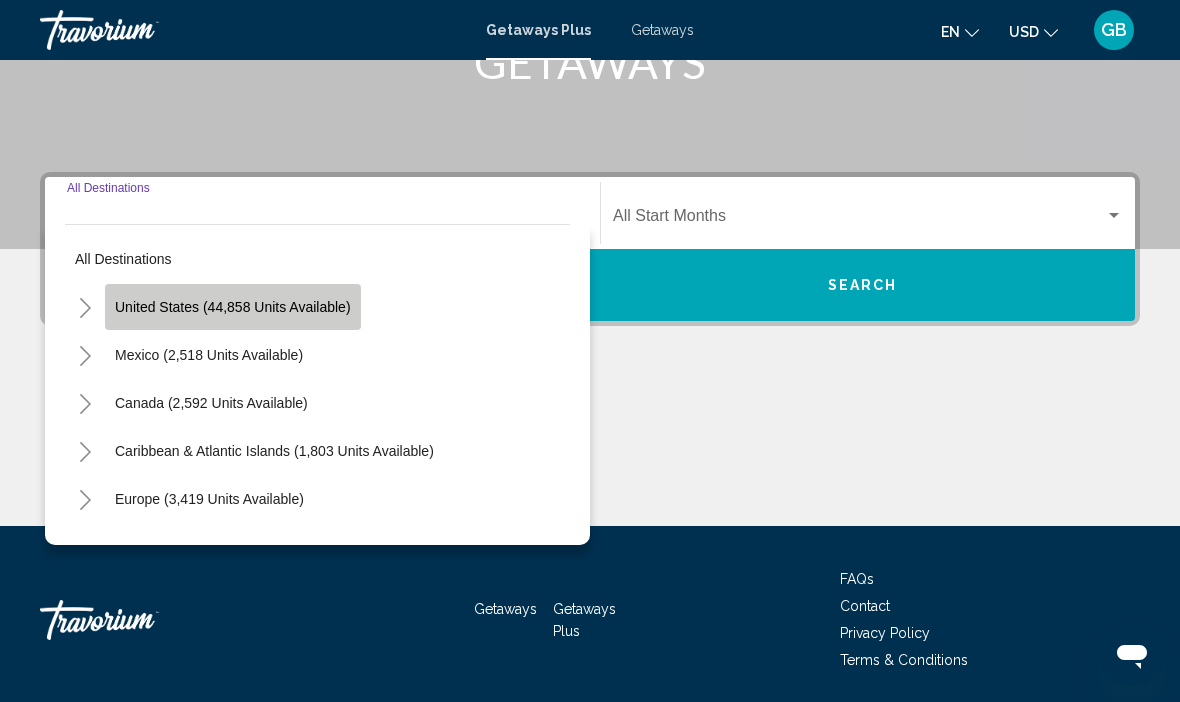 click on "United States (44,858 units available)" at bounding box center (209, 355) 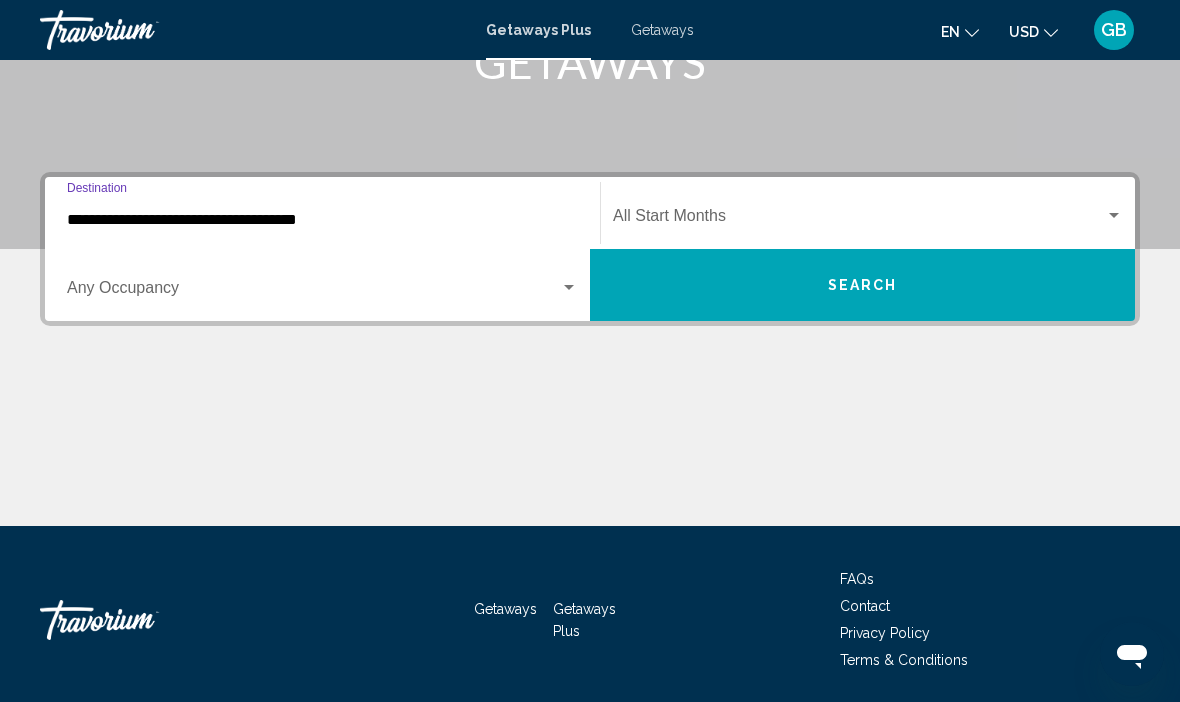 click at bounding box center [859, 220] 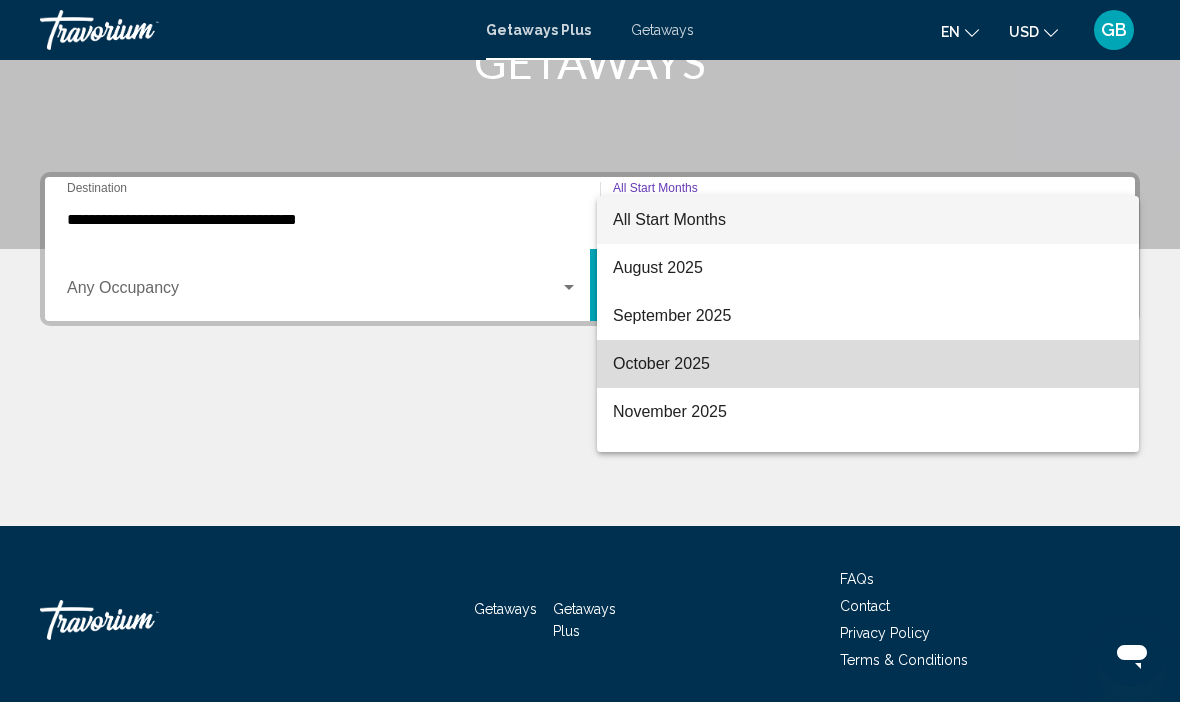 click on "October 2025" at bounding box center (868, 364) 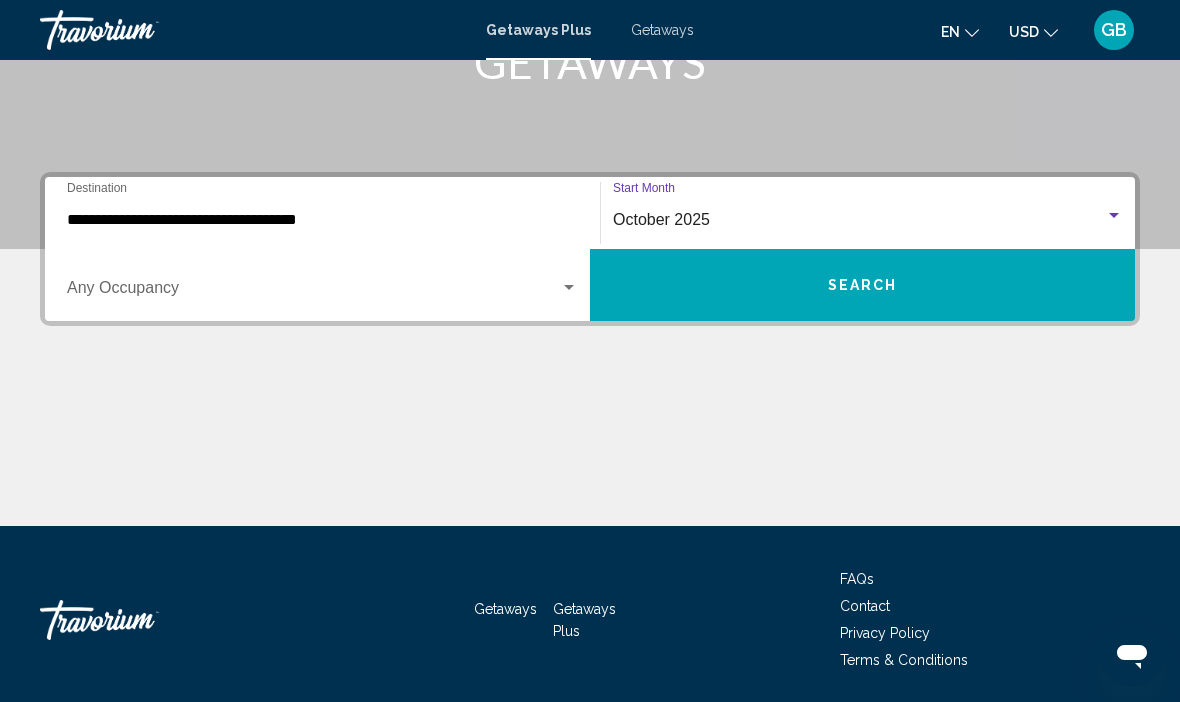 click on "Search" at bounding box center (862, 285) 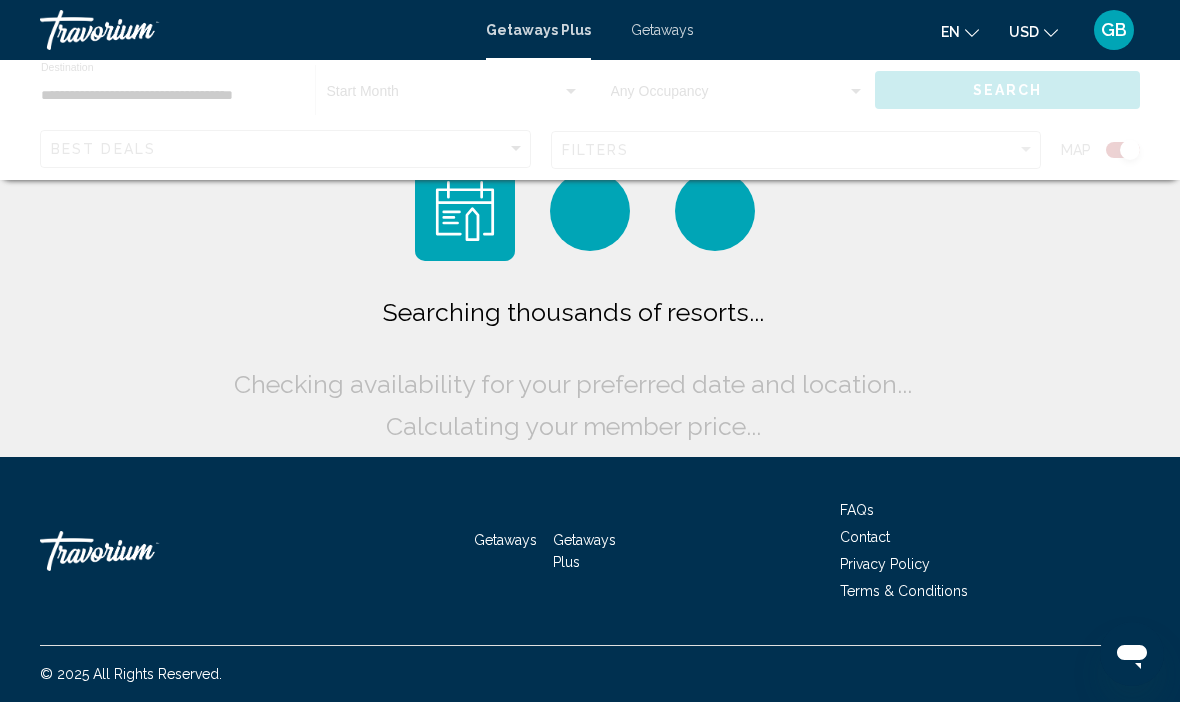 scroll, scrollTop: 0, scrollLeft: 0, axis: both 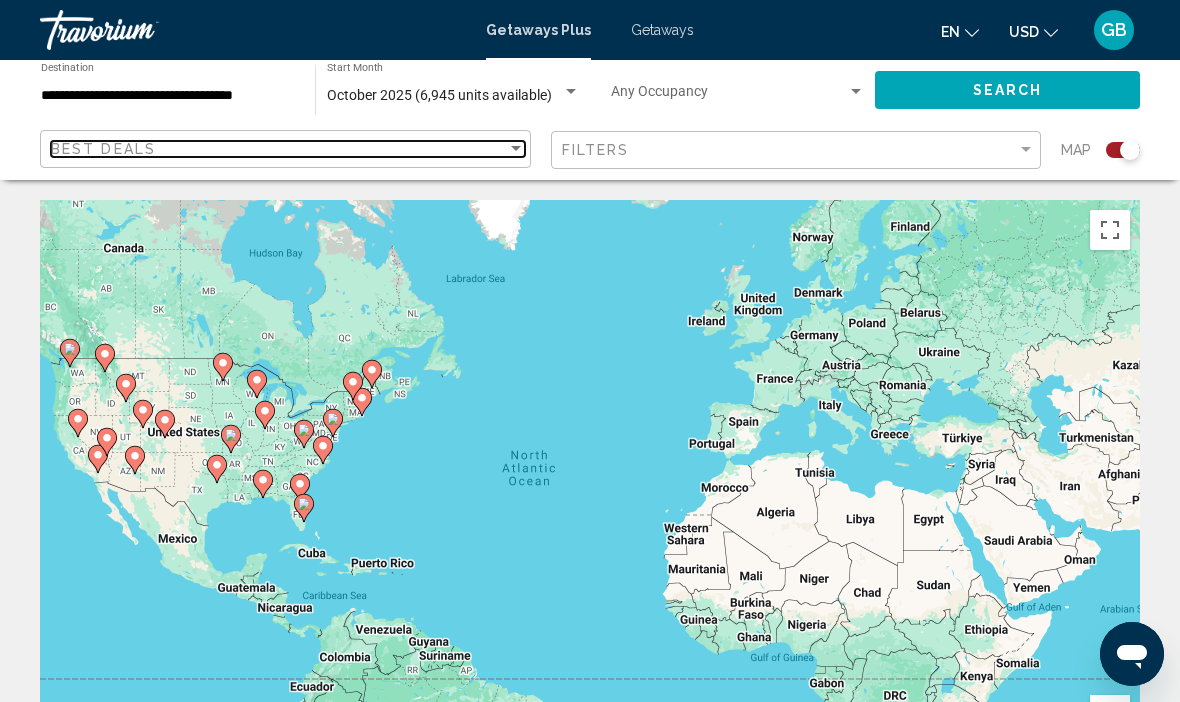 click at bounding box center (516, 149) 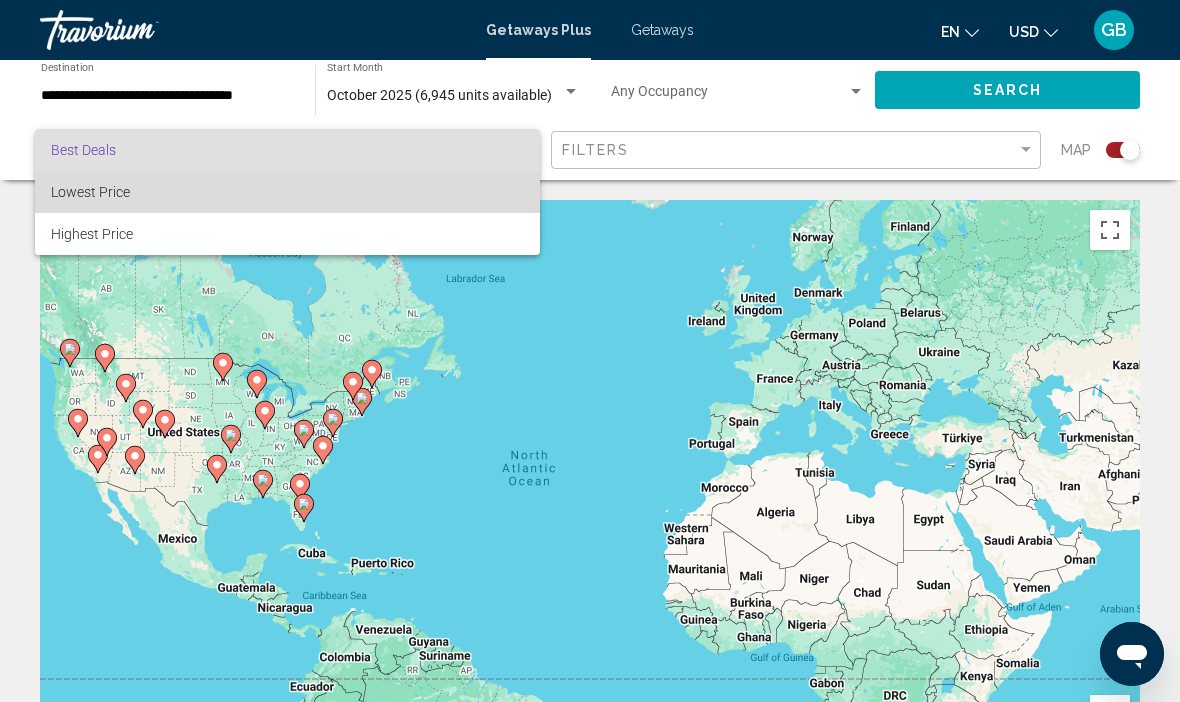 click on "Lowest Price" at bounding box center [90, 192] 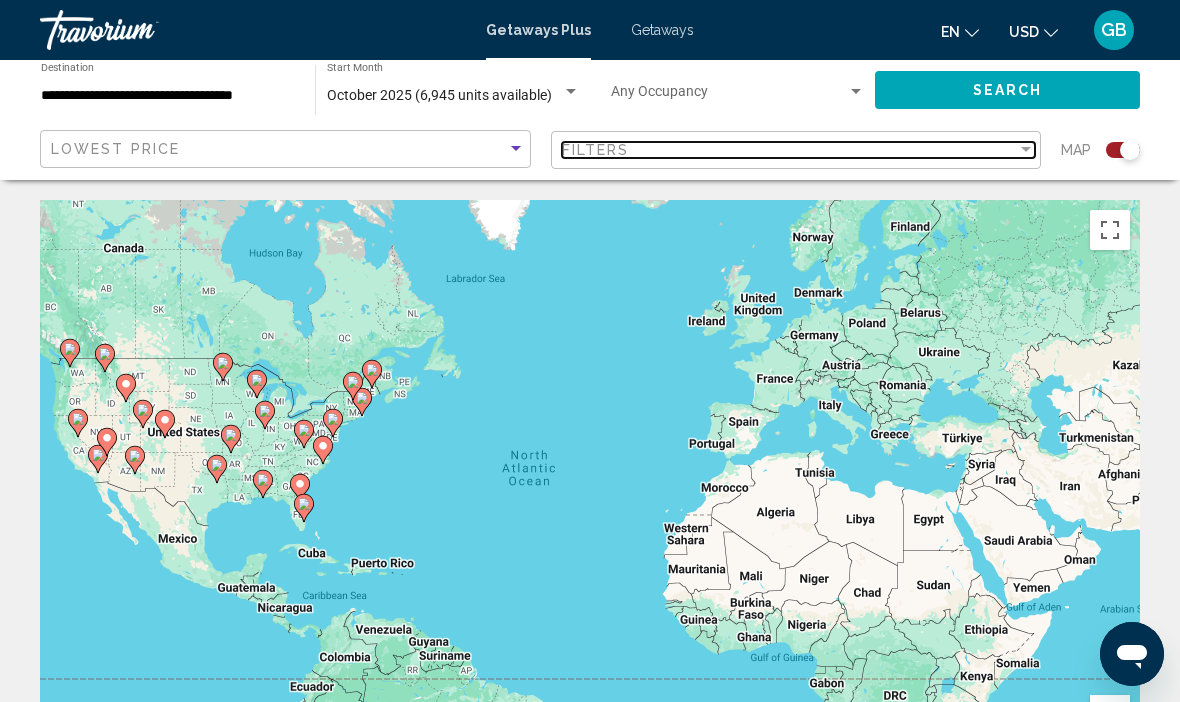 click on "Filters" at bounding box center (790, 150) 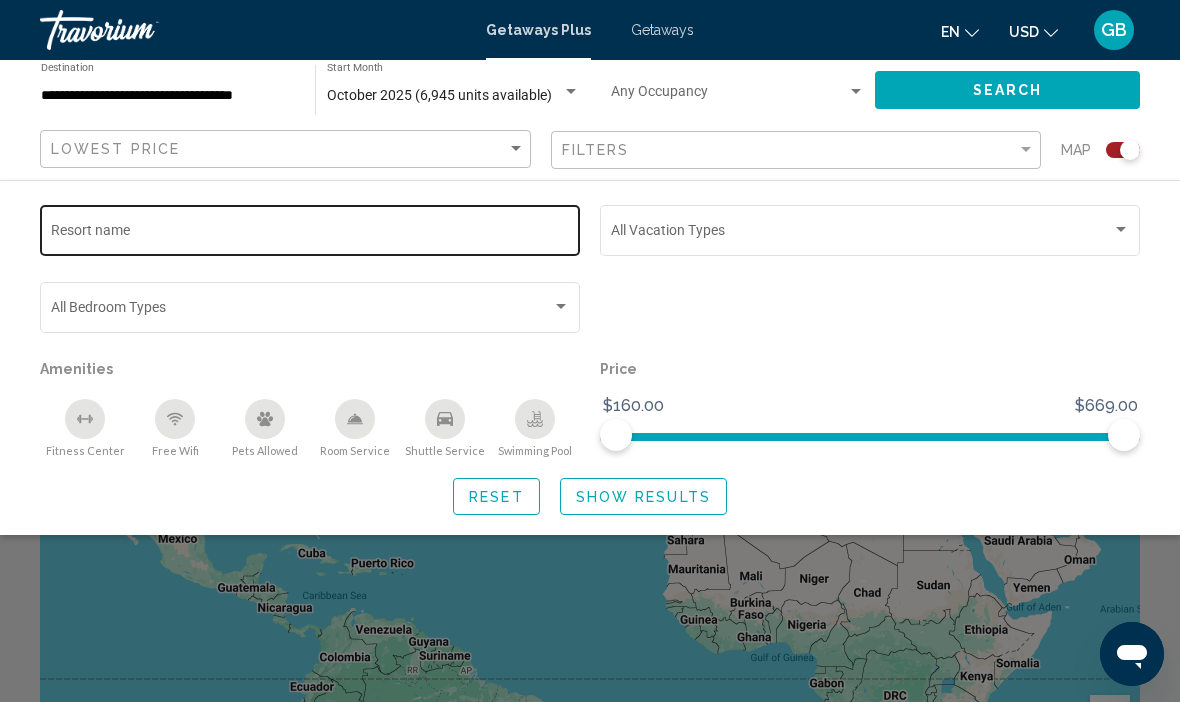 click on "Resort name" at bounding box center (310, 234) 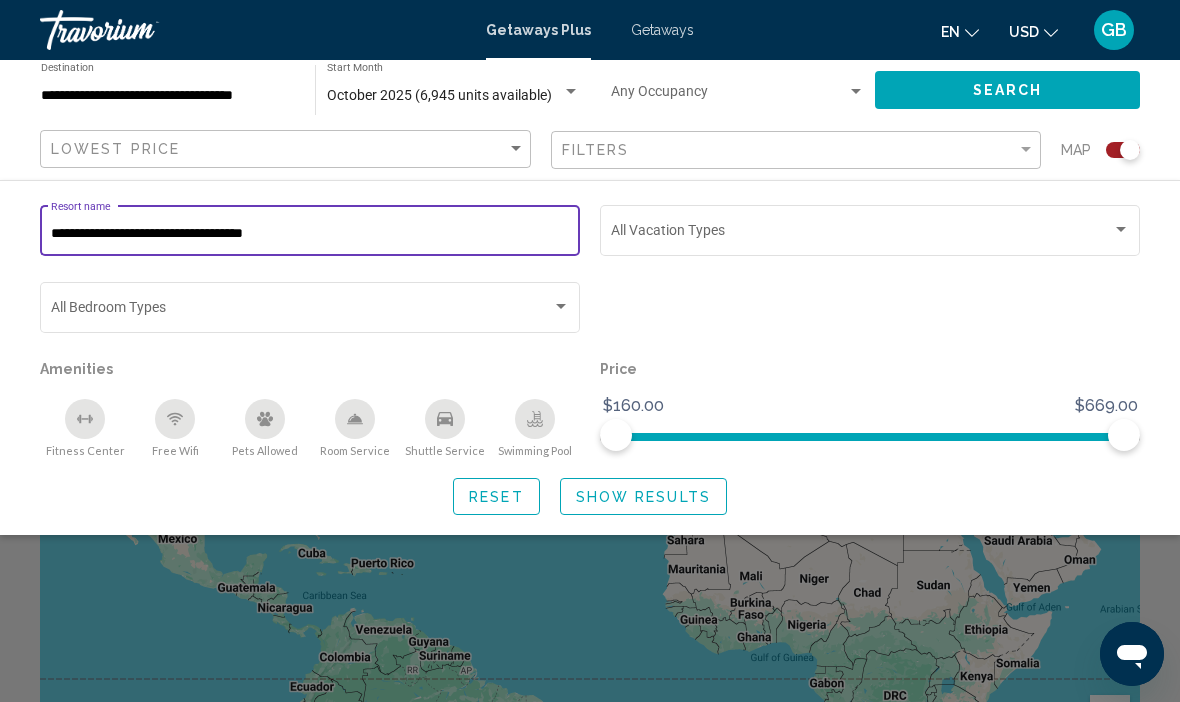 type on "**********" 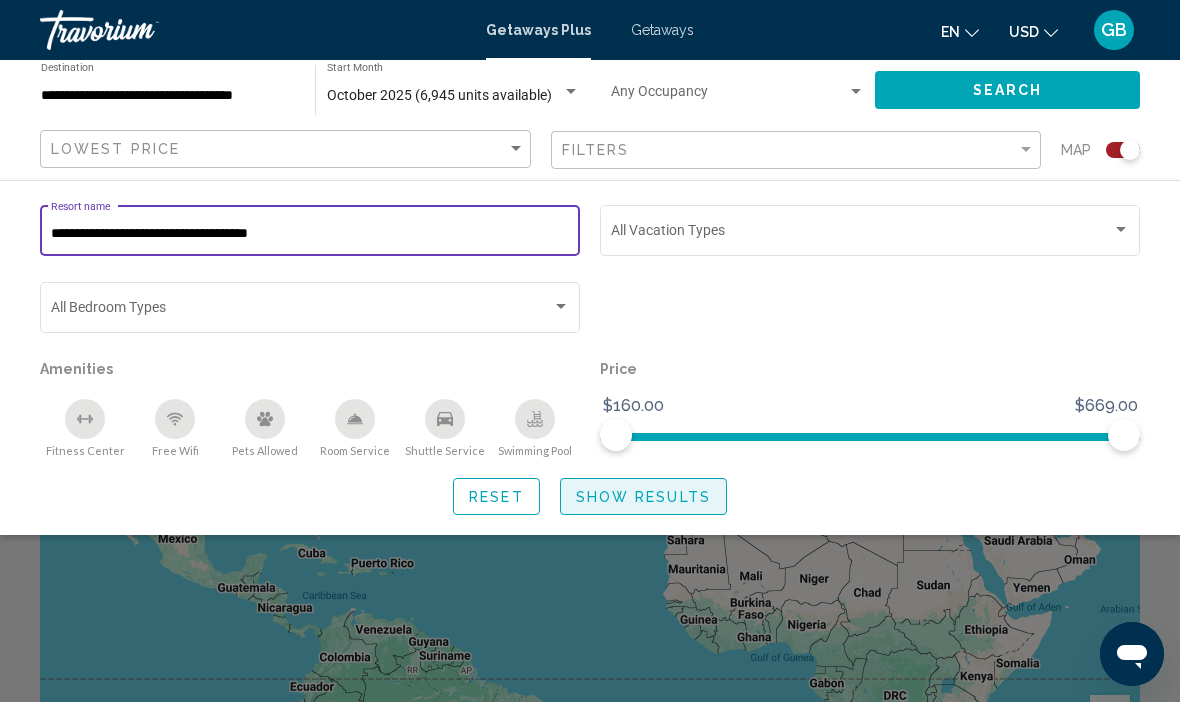 click on "Show Results" 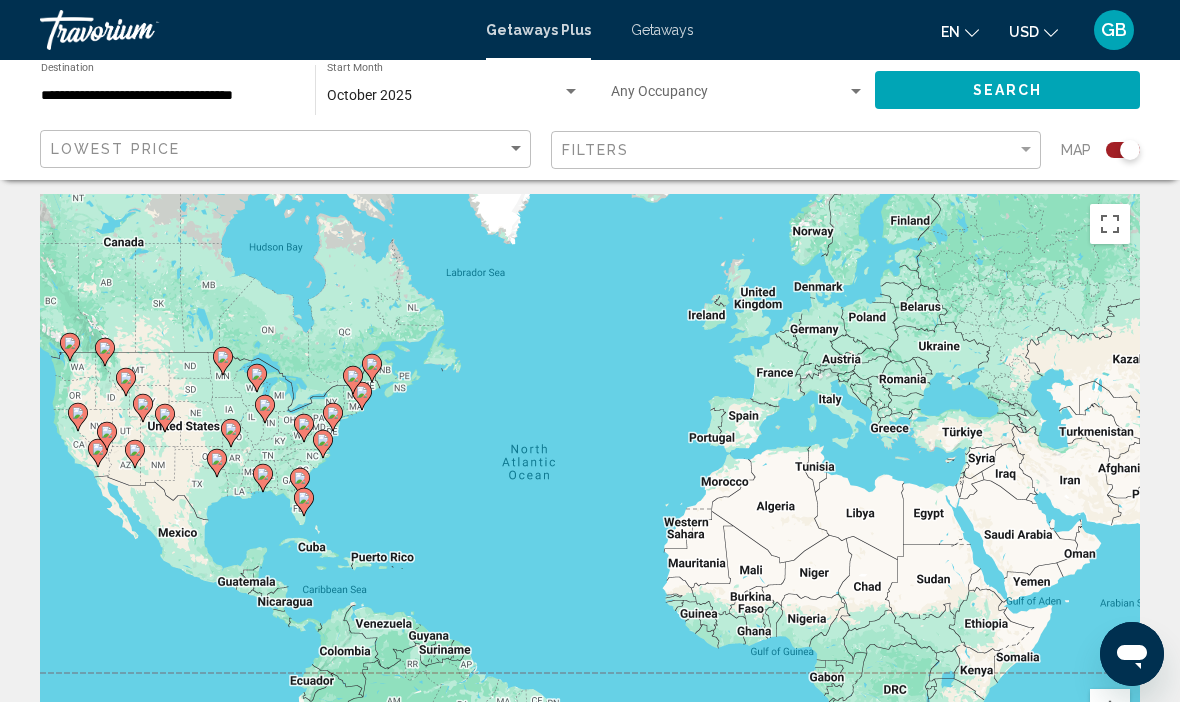 scroll, scrollTop: 0, scrollLeft: 0, axis: both 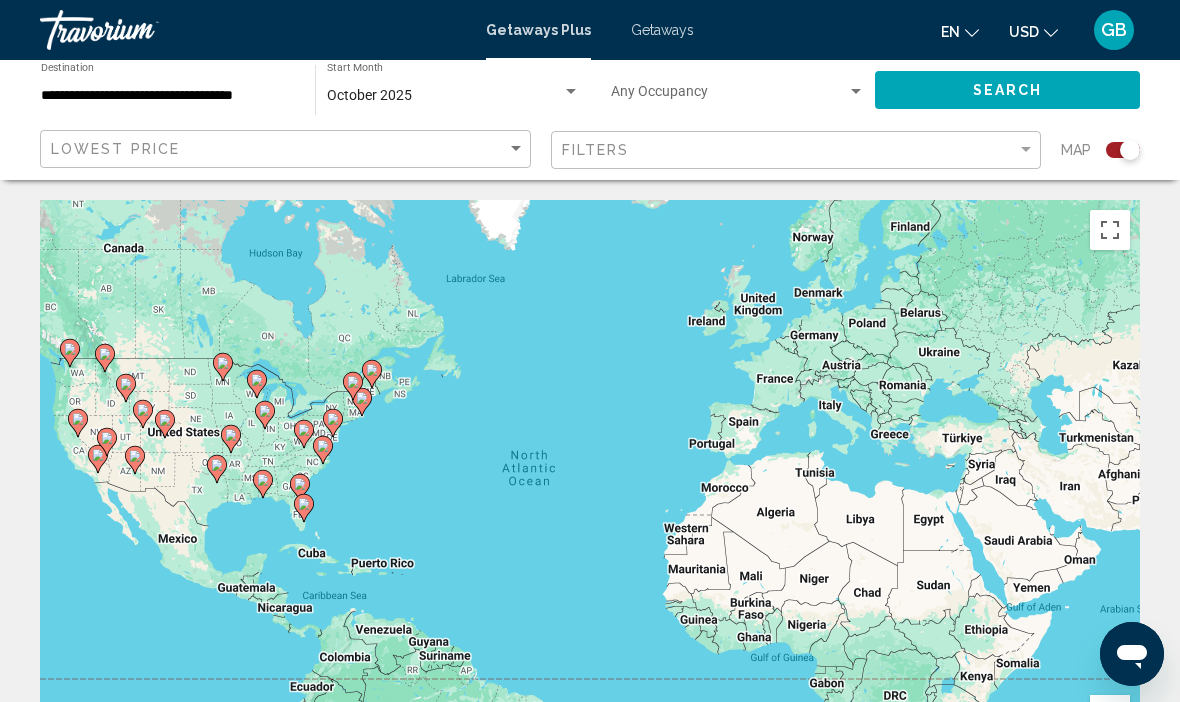 click on "Filters" 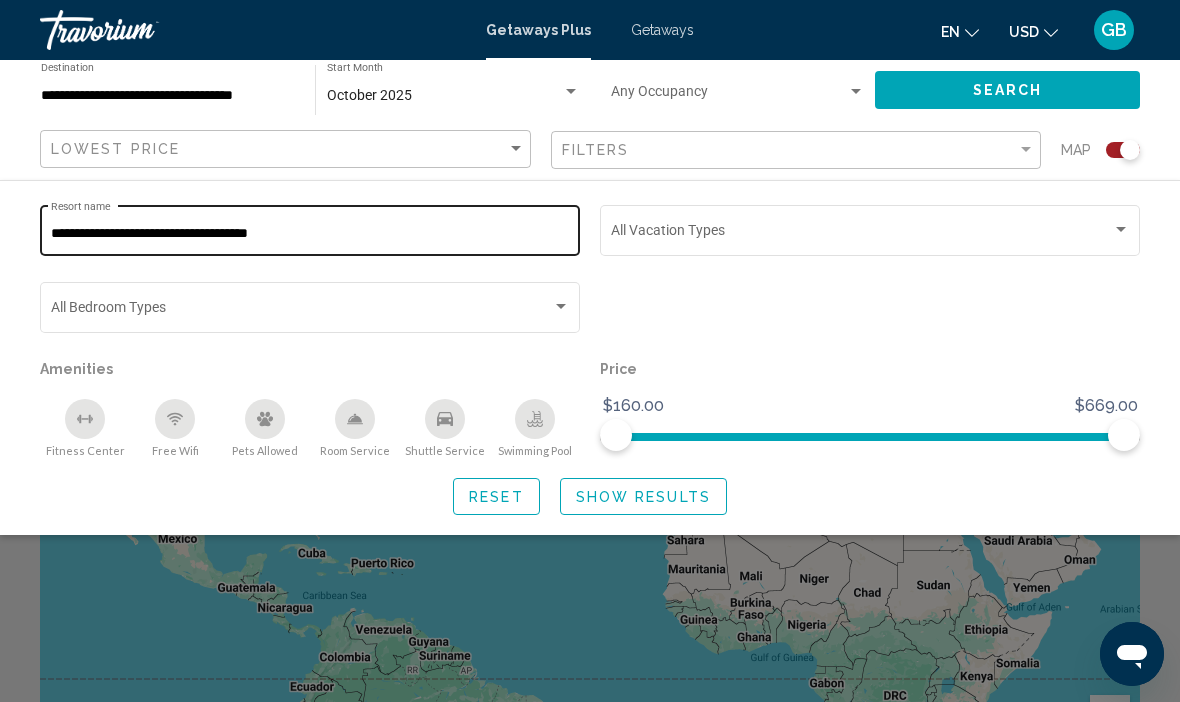 click on "**********" at bounding box center (310, 234) 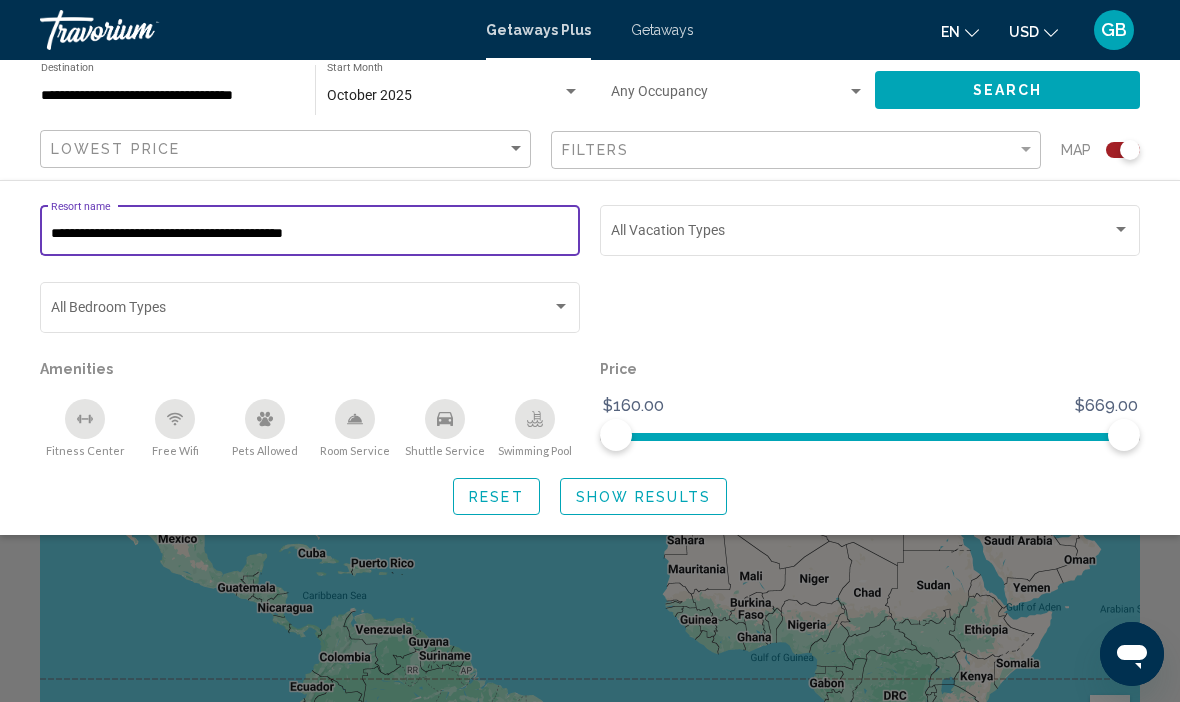 type on "**********" 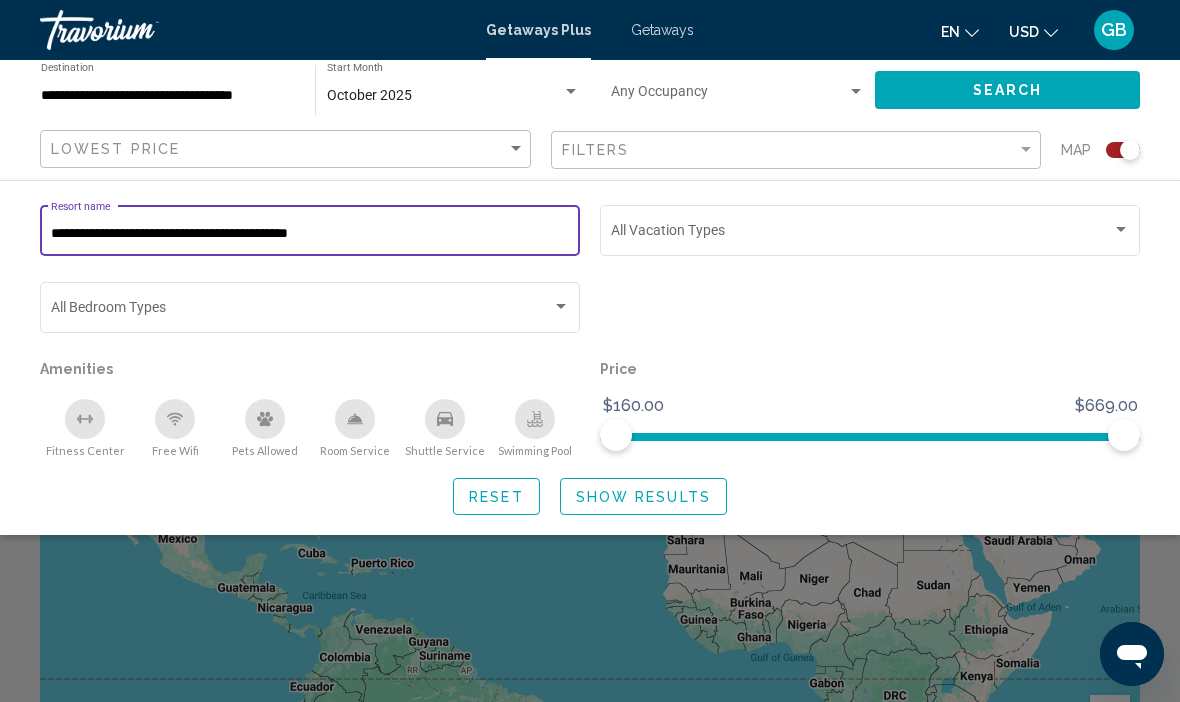 click on "Show Results" 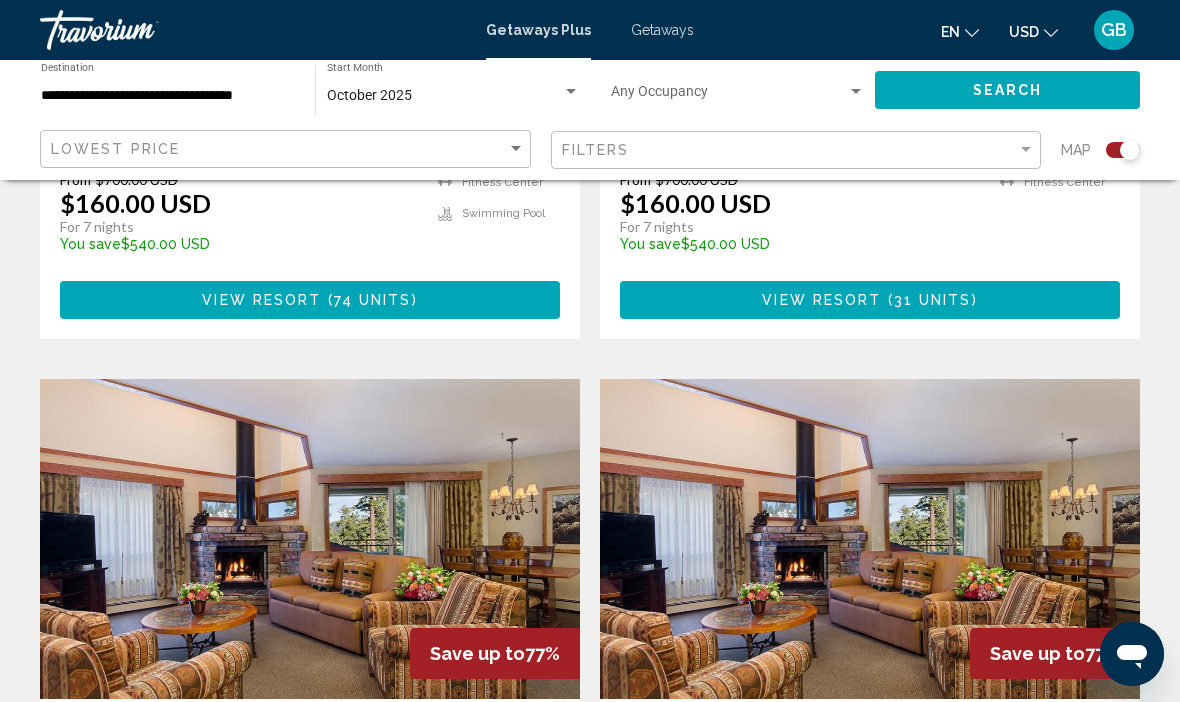 scroll, scrollTop: 1873, scrollLeft: 0, axis: vertical 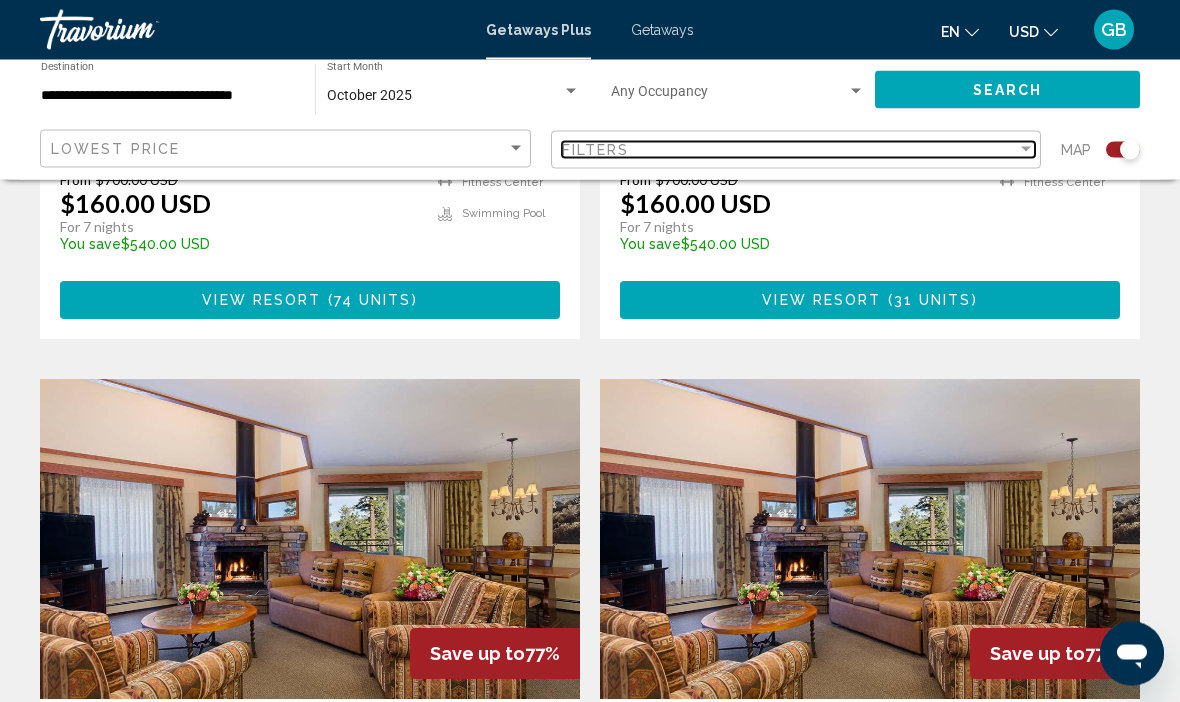 click at bounding box center [1026, 150] 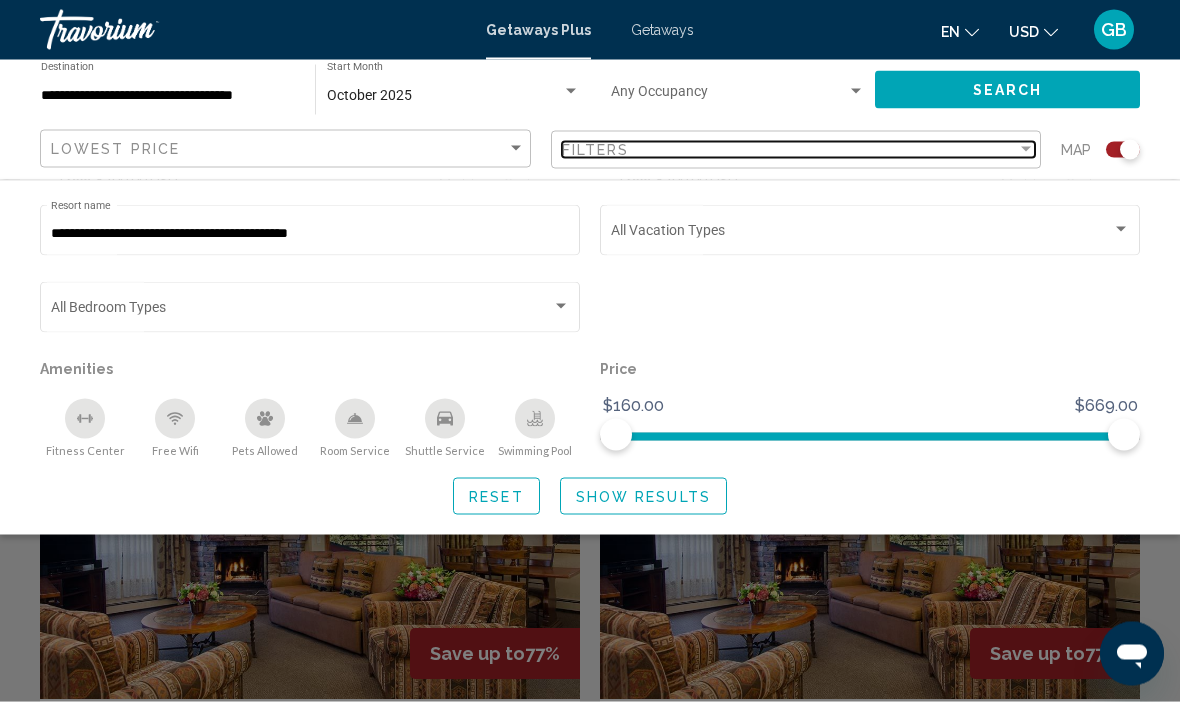 scroll, scrollTop: 1874, scrollLeft: 0, axis: vertical 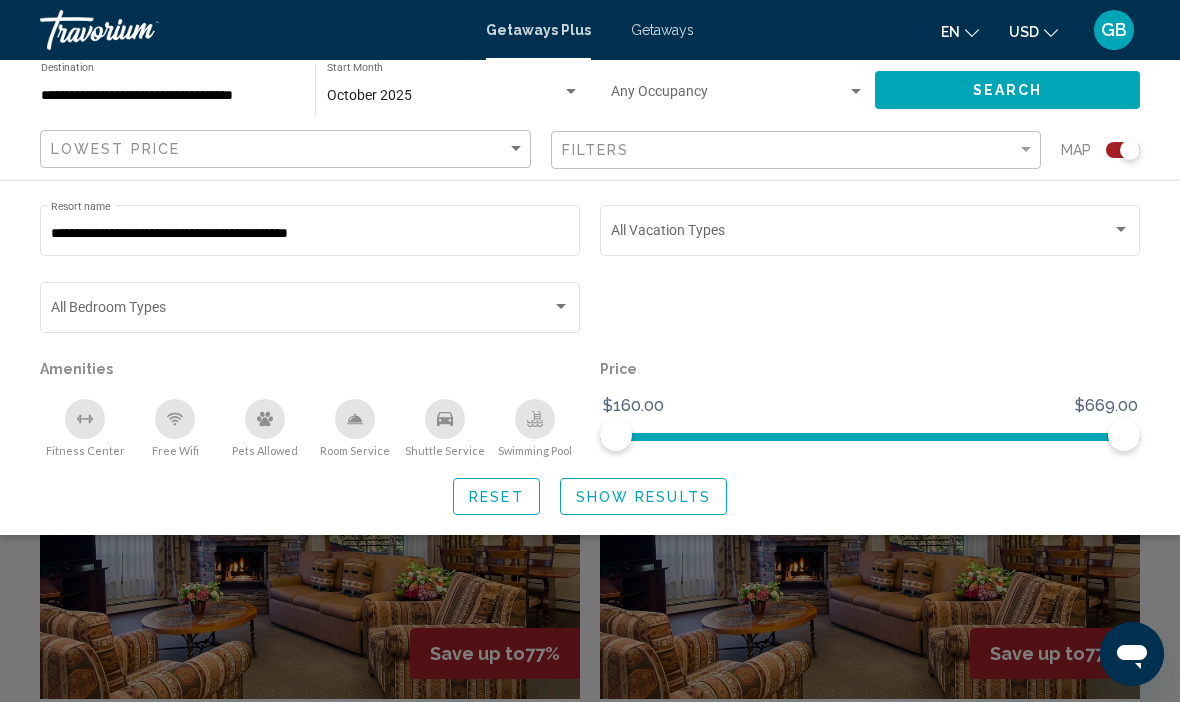 click on "Getaways" at bounding box center [662, 30] 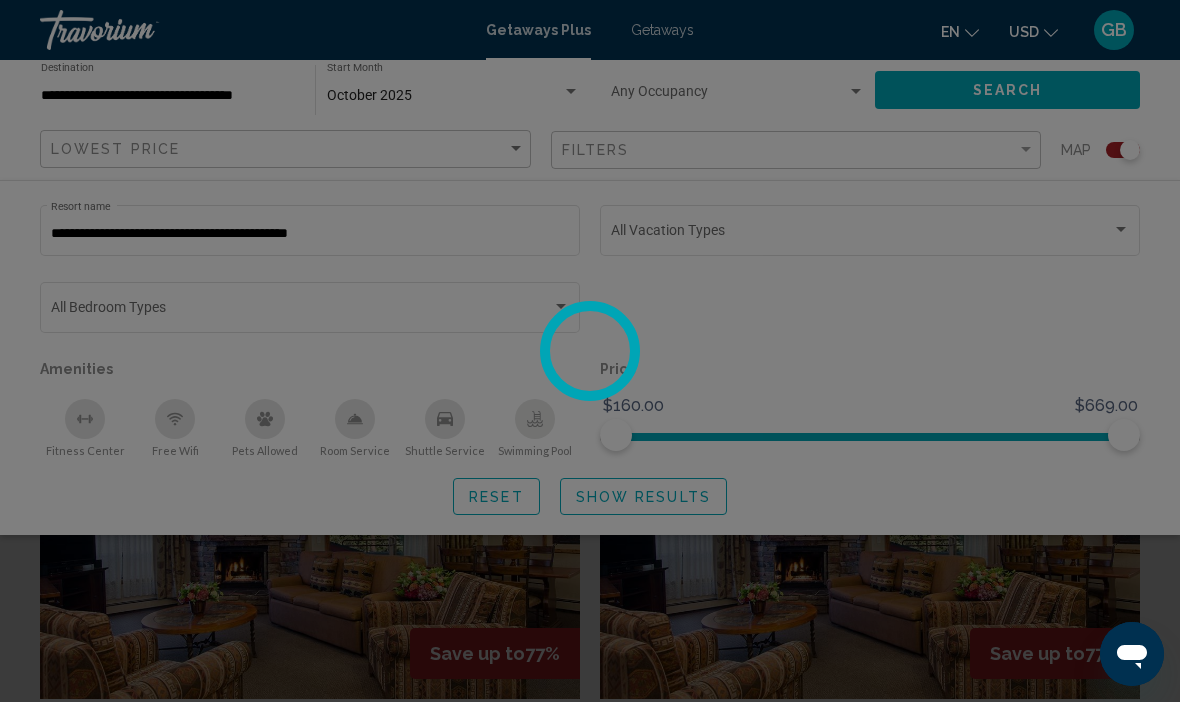scroll, scrollTop: 0, scrollLeft: 0, axis: both 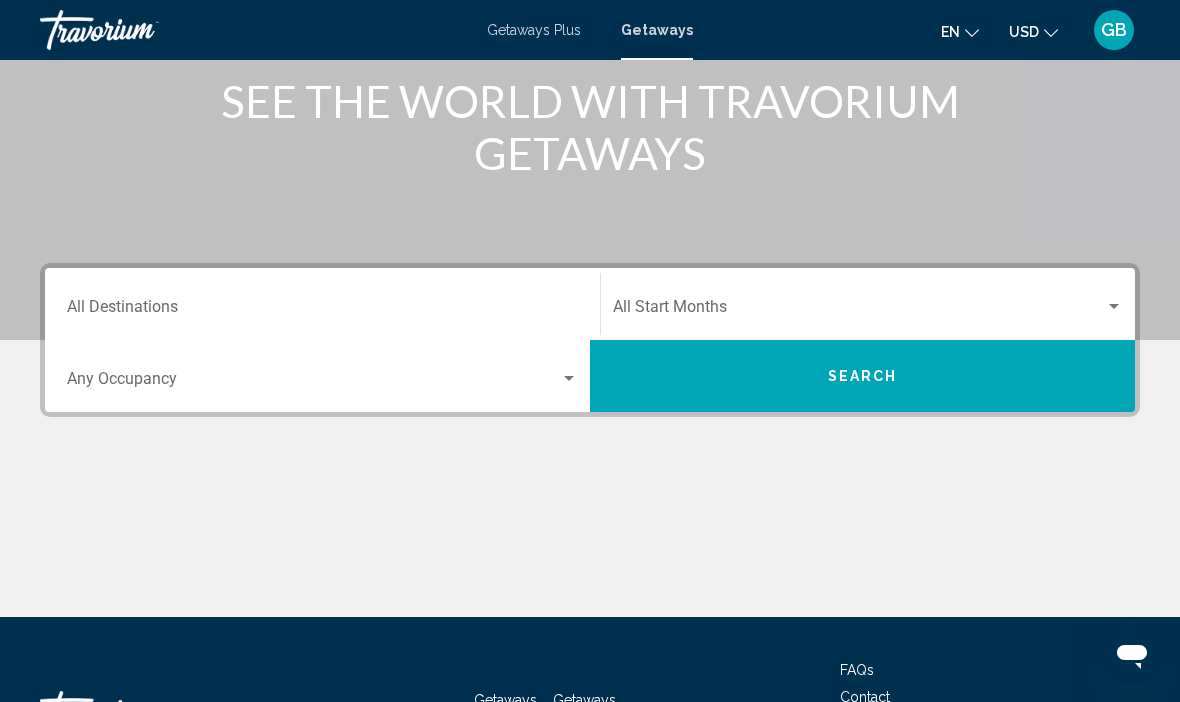 click on "Destination All Destinations" at bounding box center [322, 311] 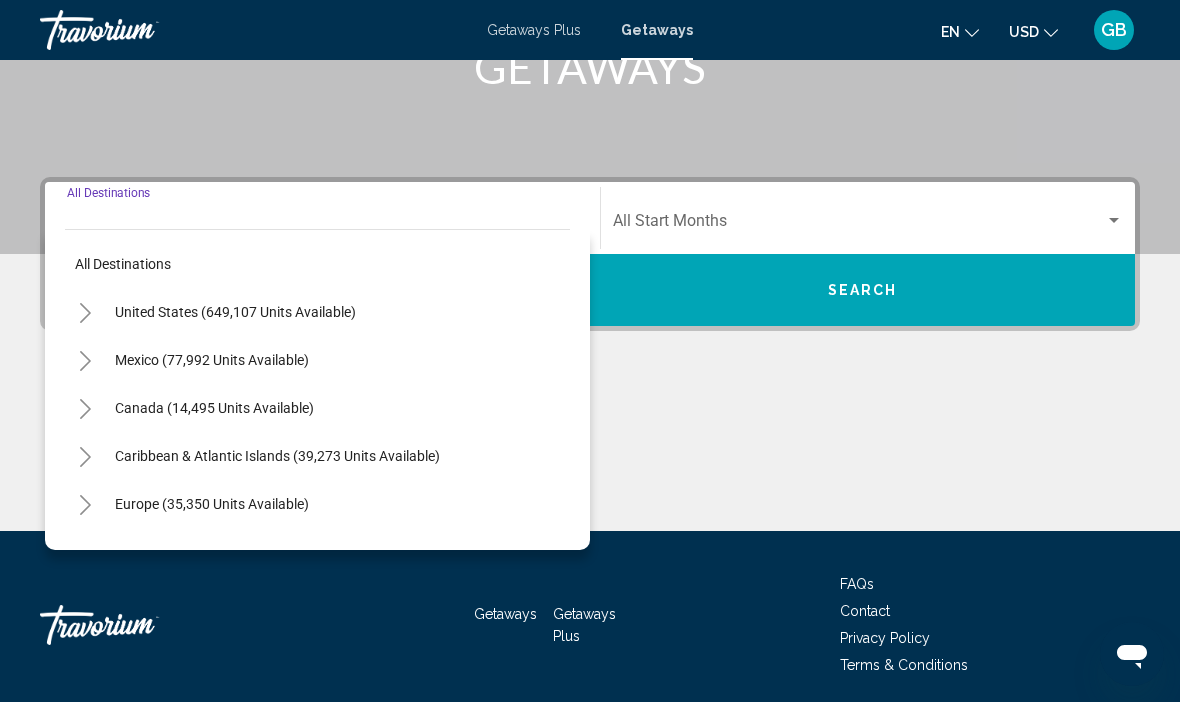 scroll, scrollTop: 351, scrollLeft: 0, axis: vertical 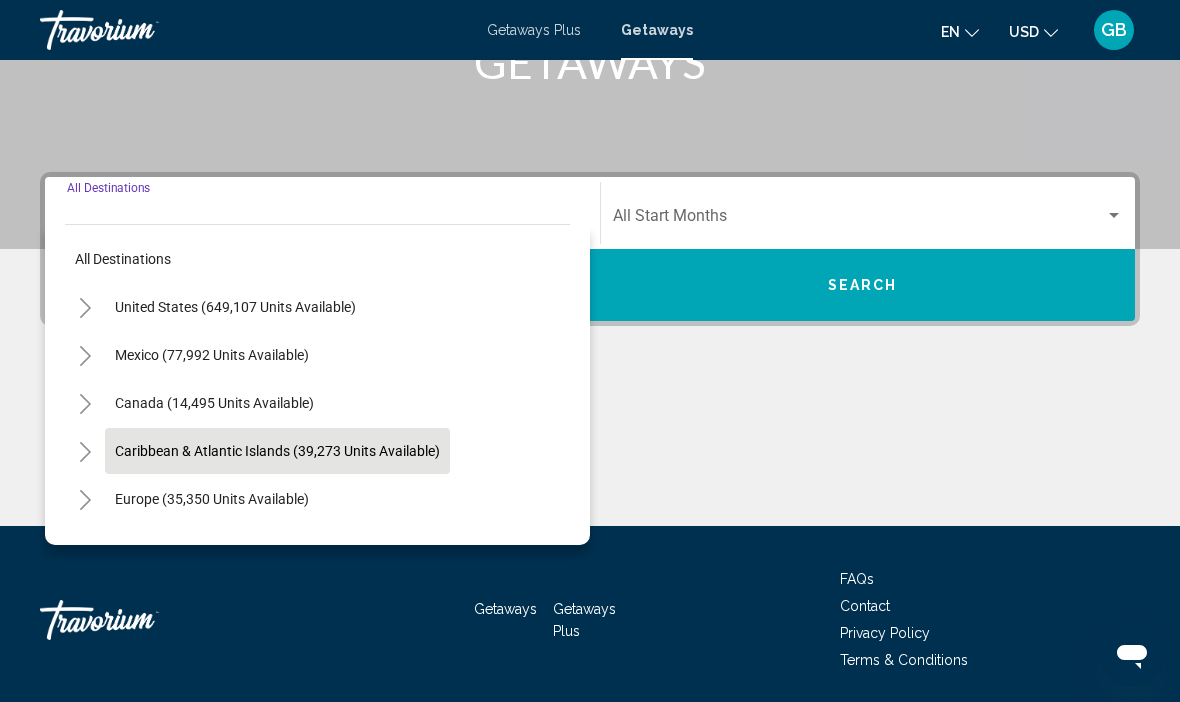 click on "Caribbean & Atlantic Islands (39,273 units available)" at bounding box center [212, 499] 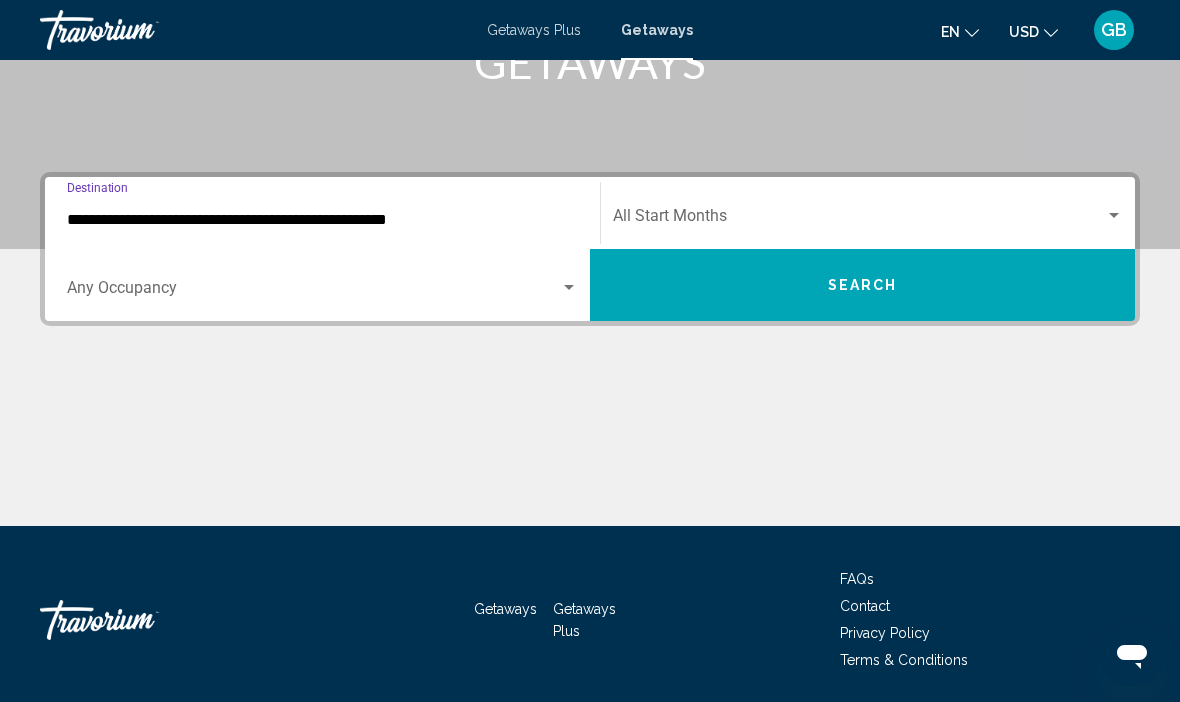 click on "Search" at bounding box center [863, 286] 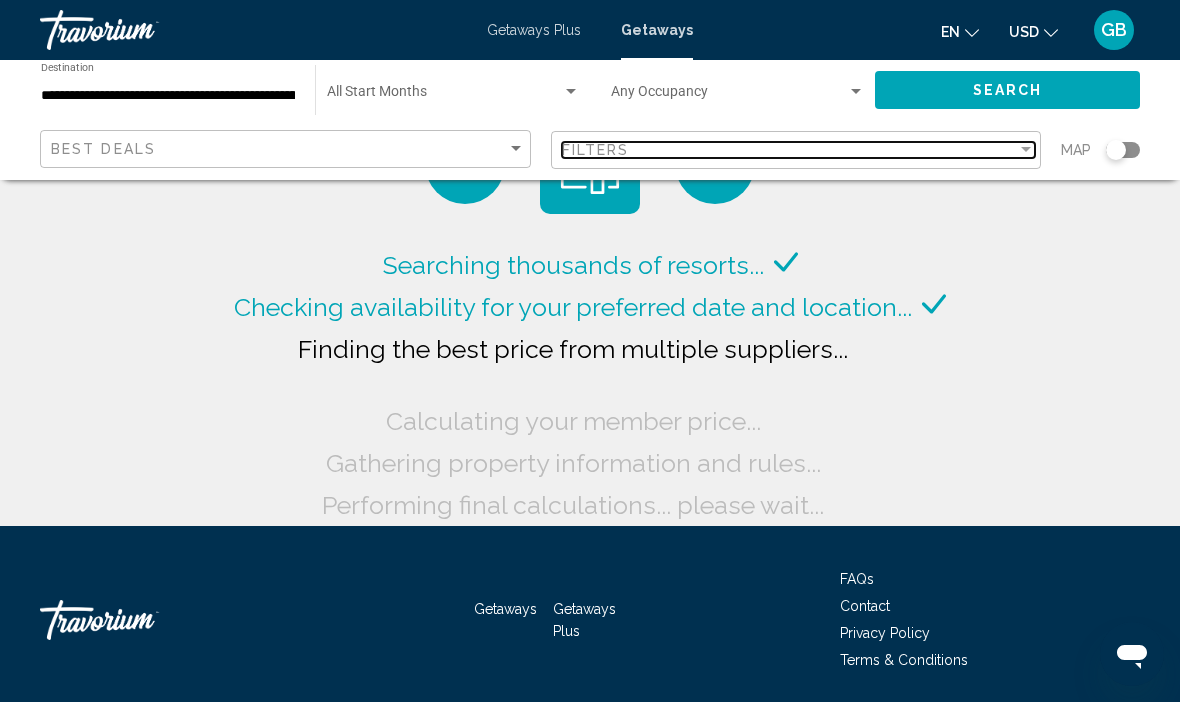click on "Filters" at bounding box center [790, 150] 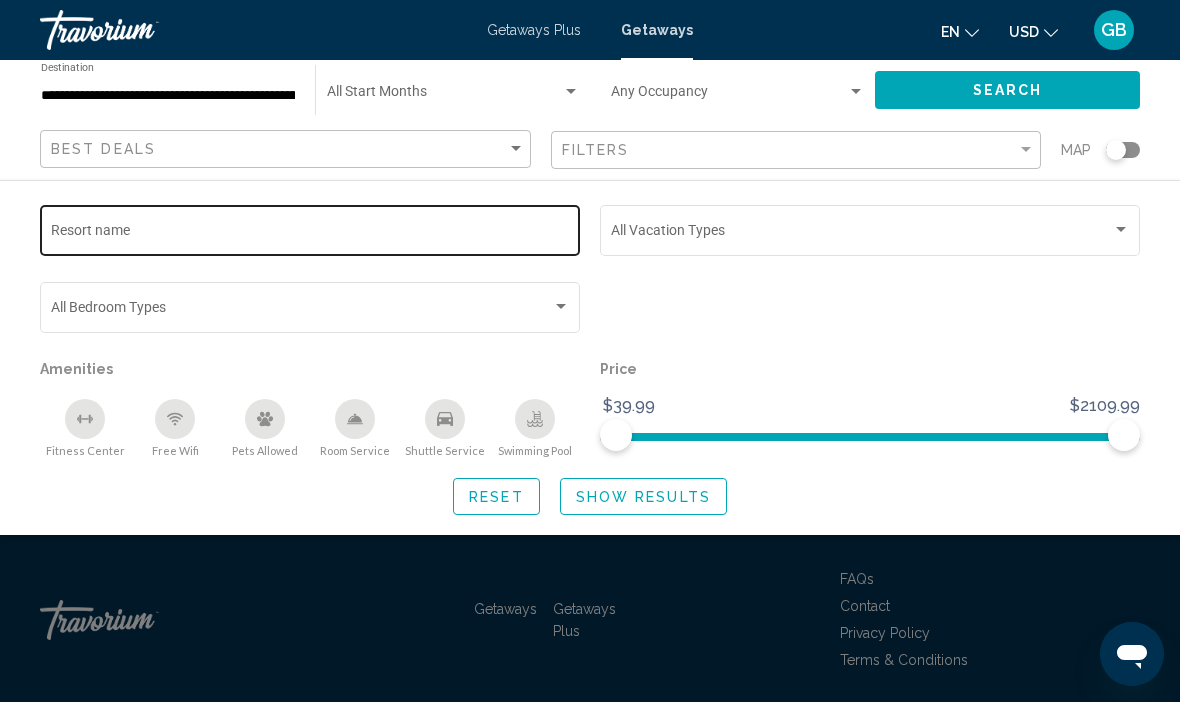 click on "Resort name" at bounding box center (310, 234) 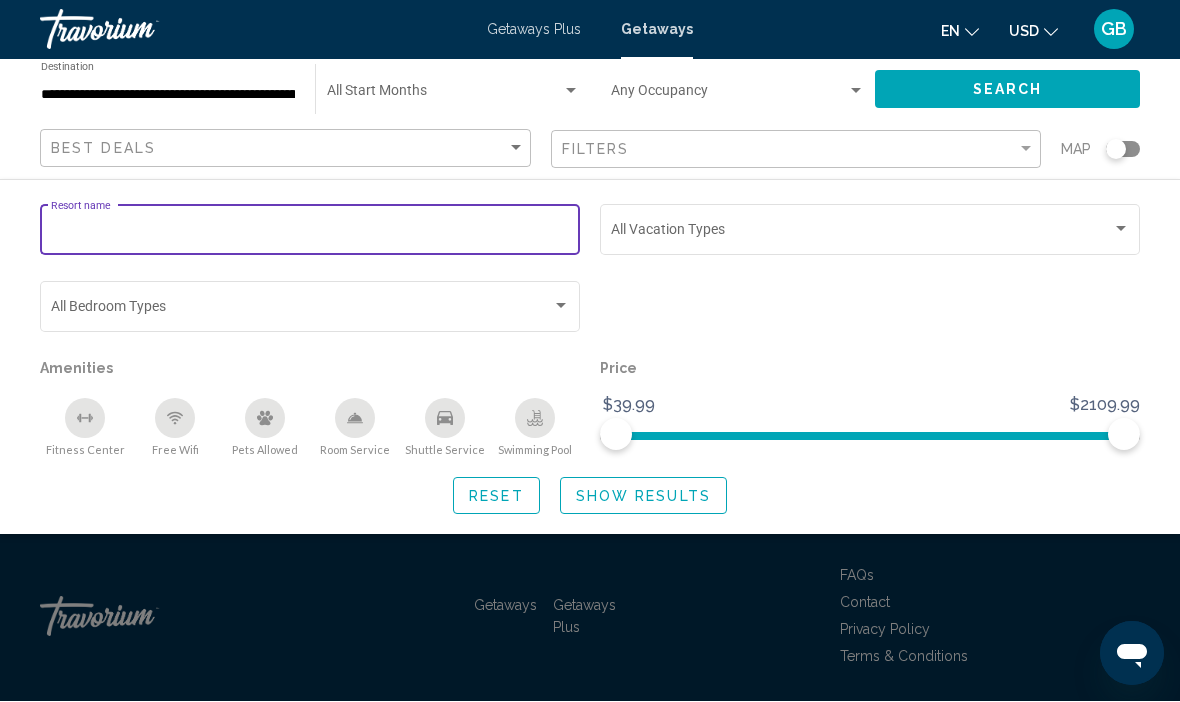 scroll, scrollTop: 6, scrollLeft: 0, axis: vertical 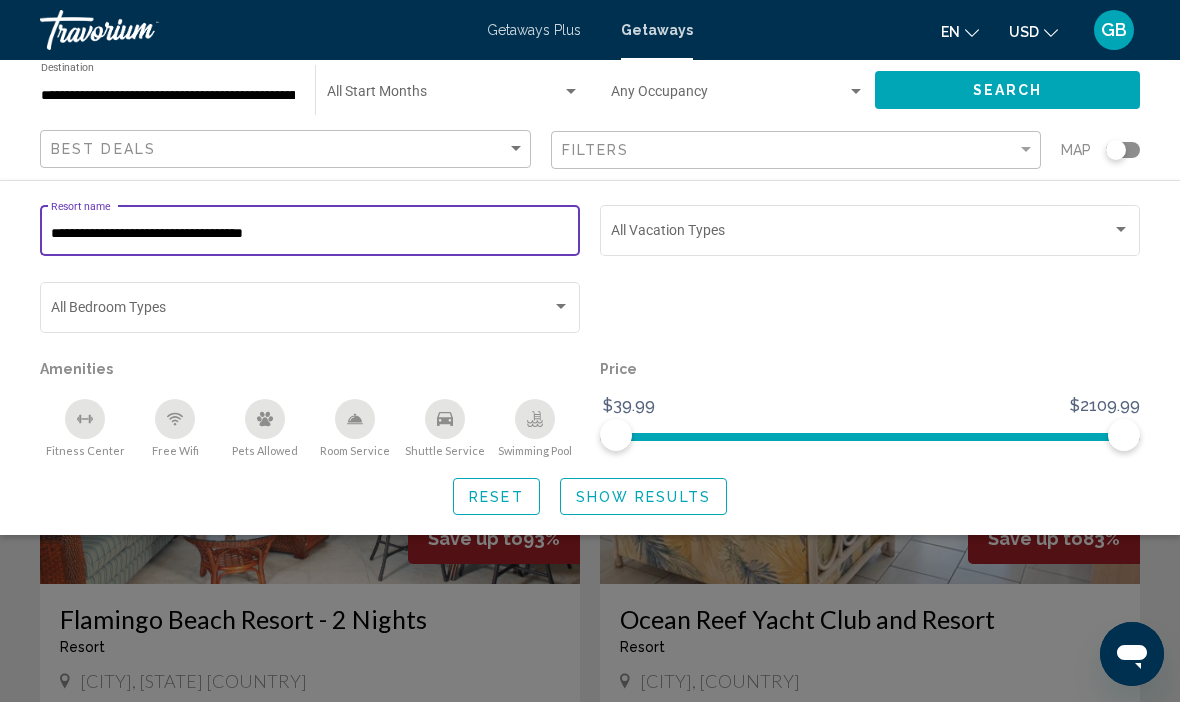 type on "**********" 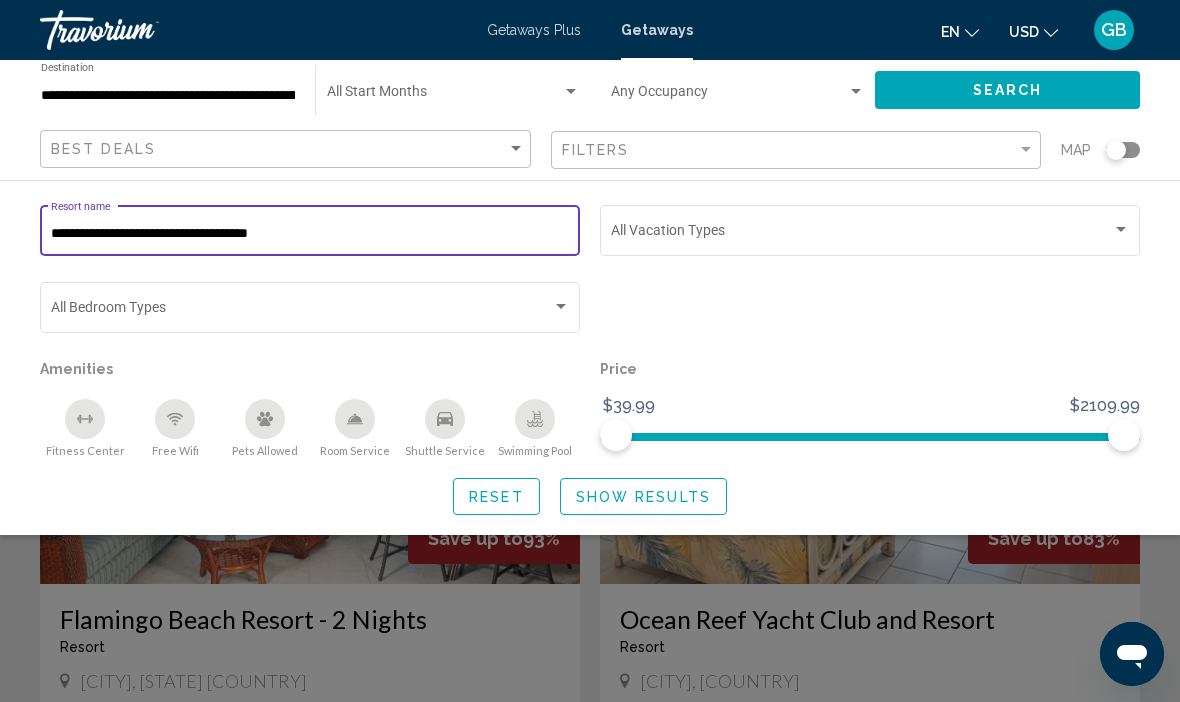 click on "Show Results" 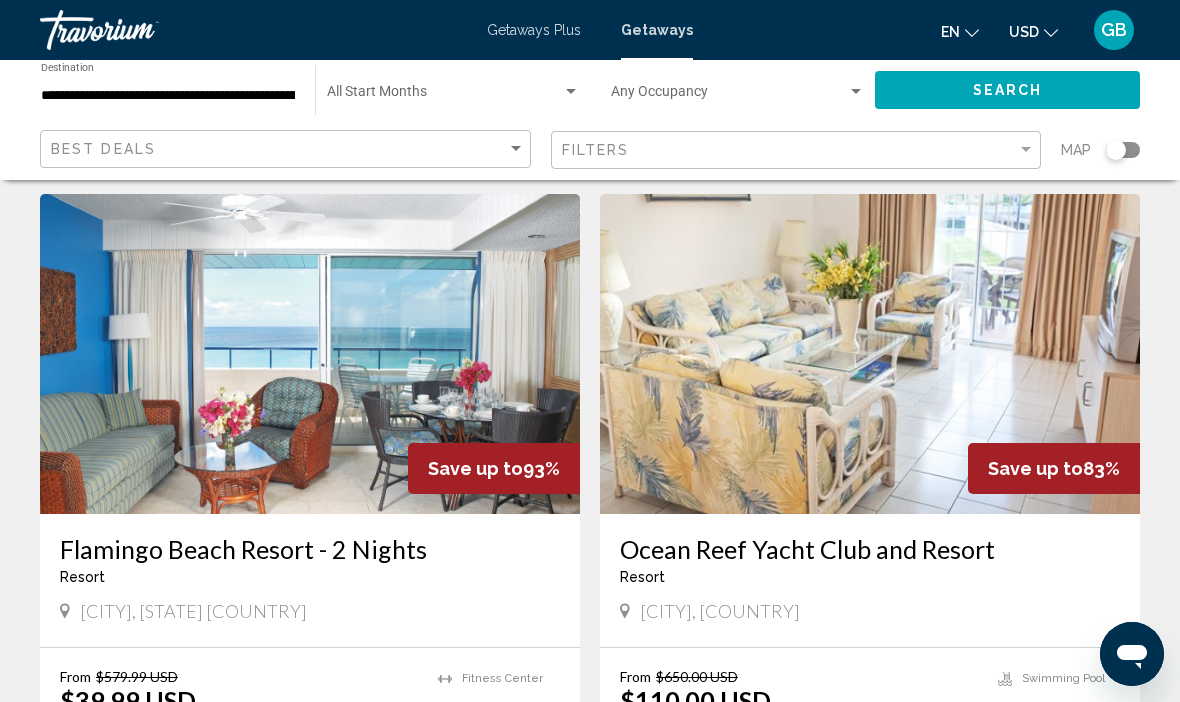 scroll, scrollTop: 0, scrollLeft: 0, axis: both 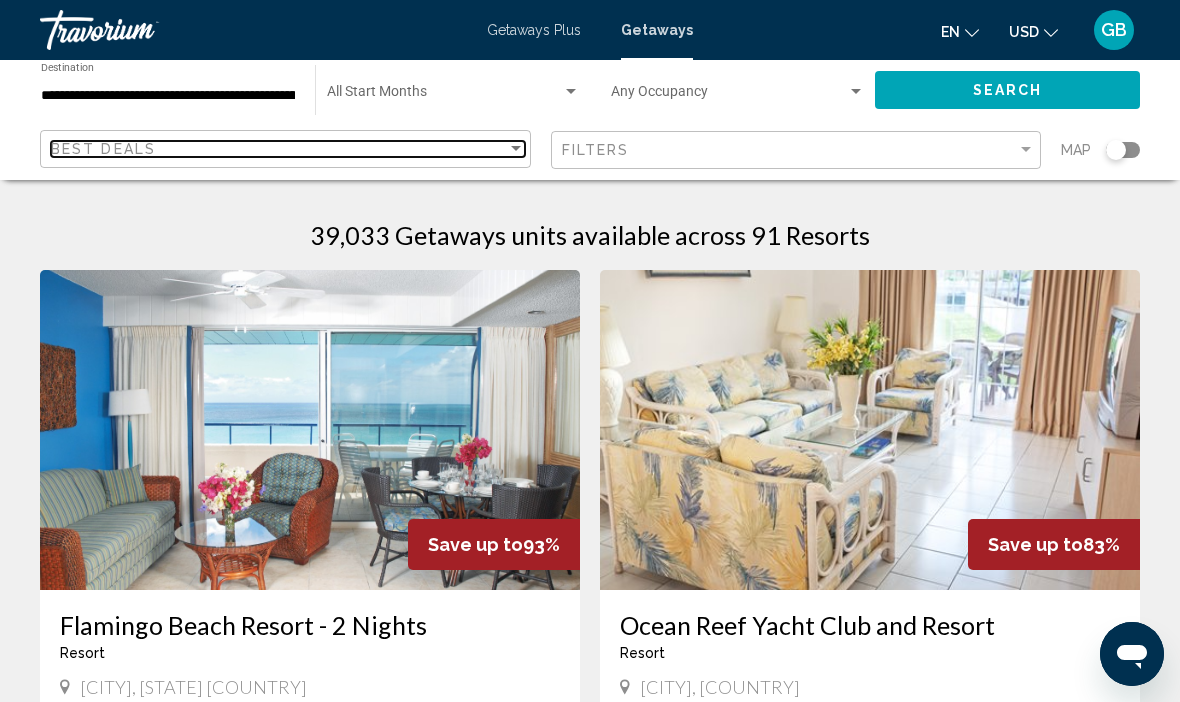 click at bounding box center (516, 149) 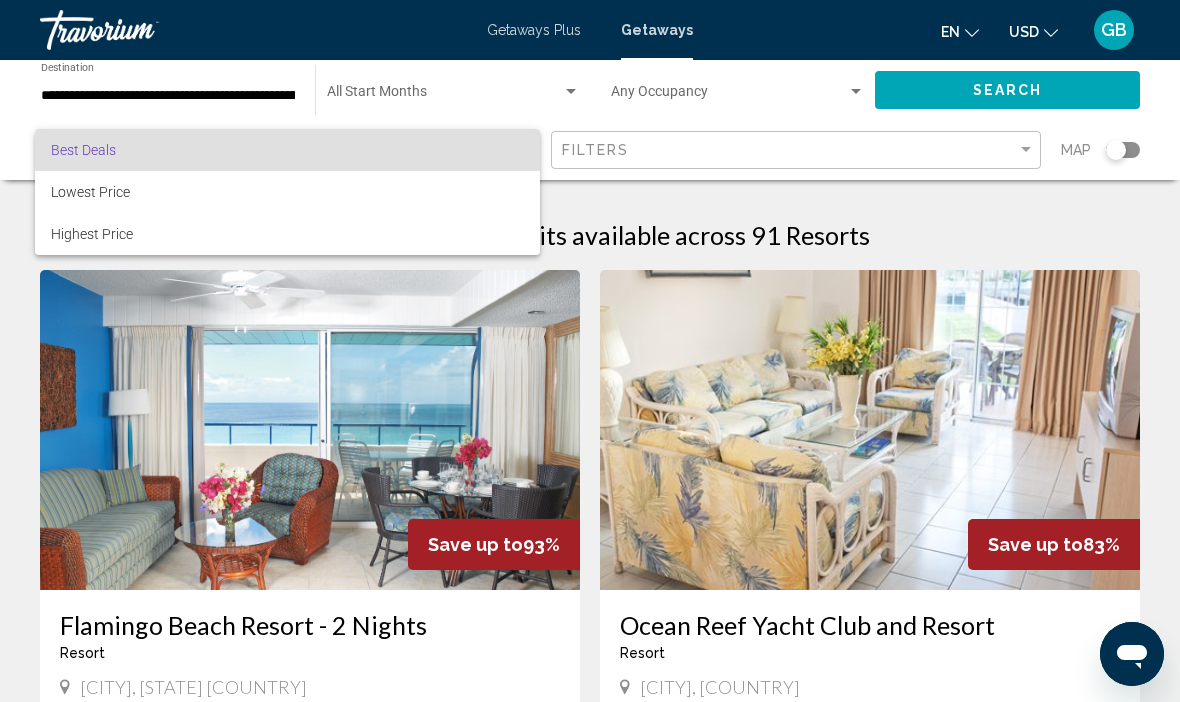 click at bounding box center [590, 351] 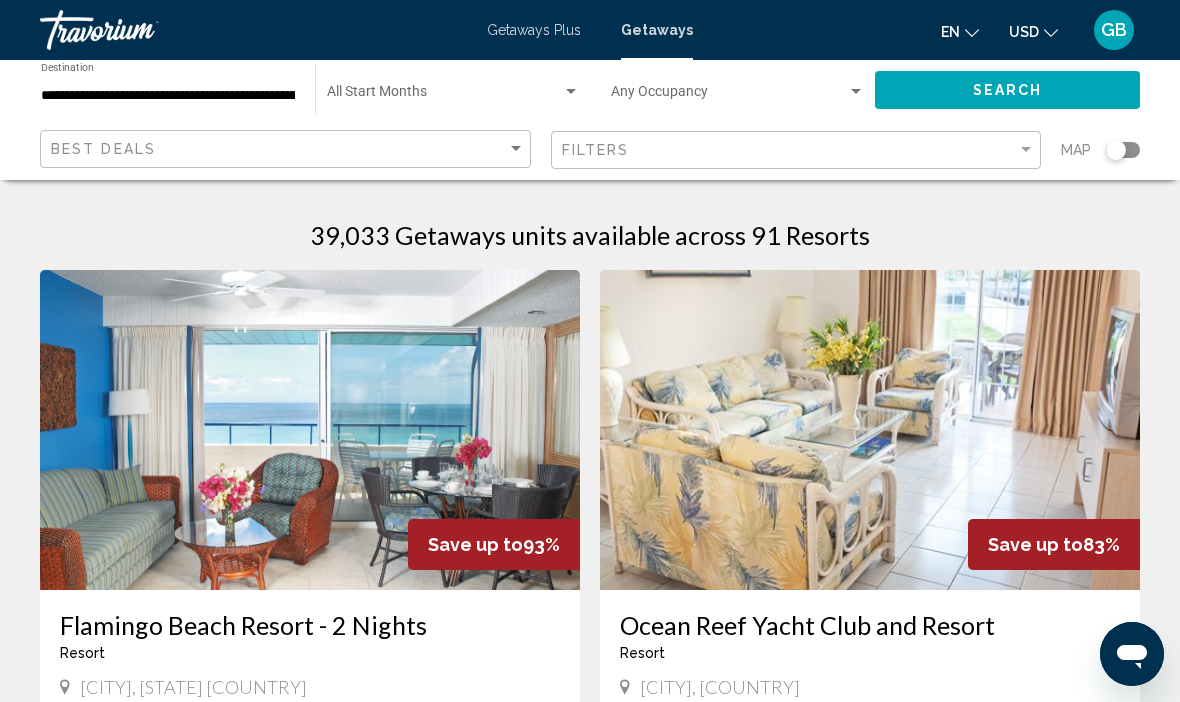 click on "**********" 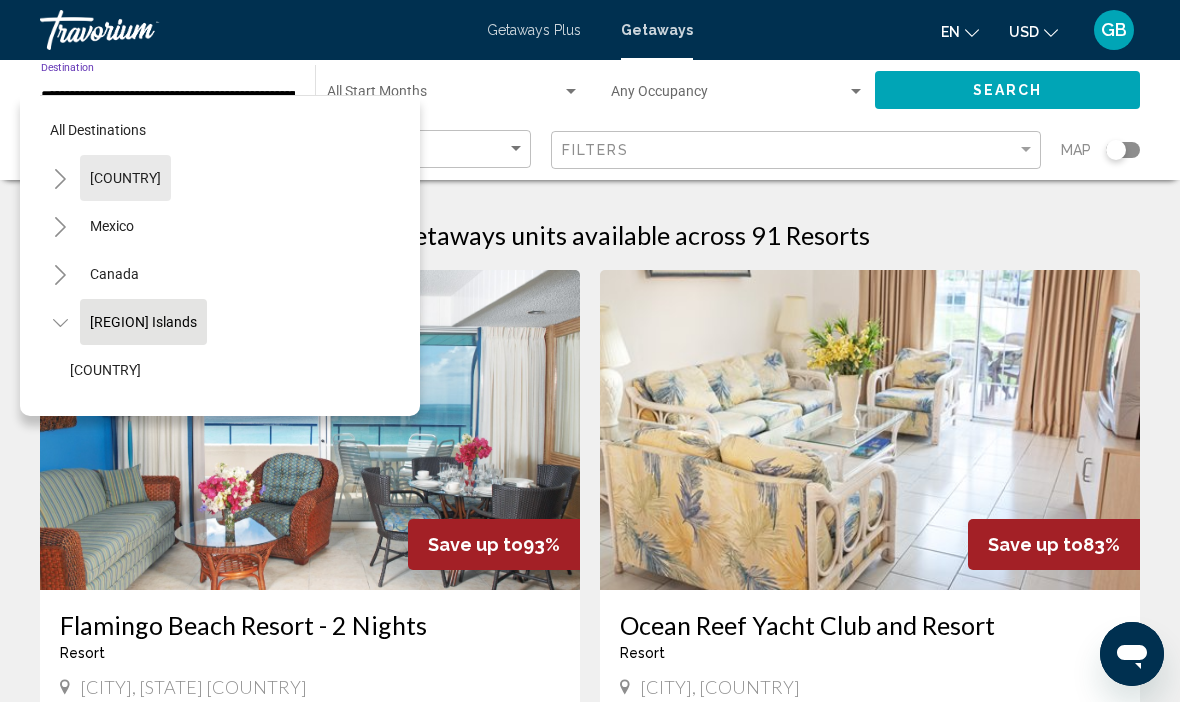 scroll, scrollTop: 0, scrollLeft: 0, axis: both 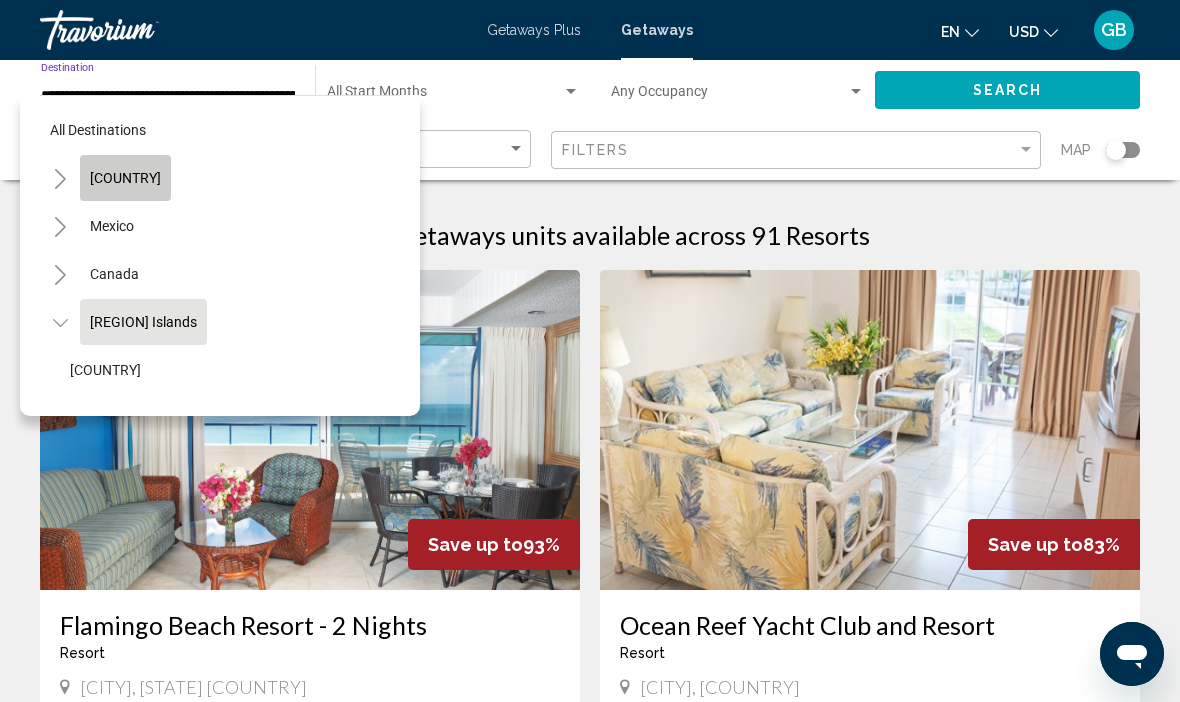 click on "United States" at bounding box center [112, 226] 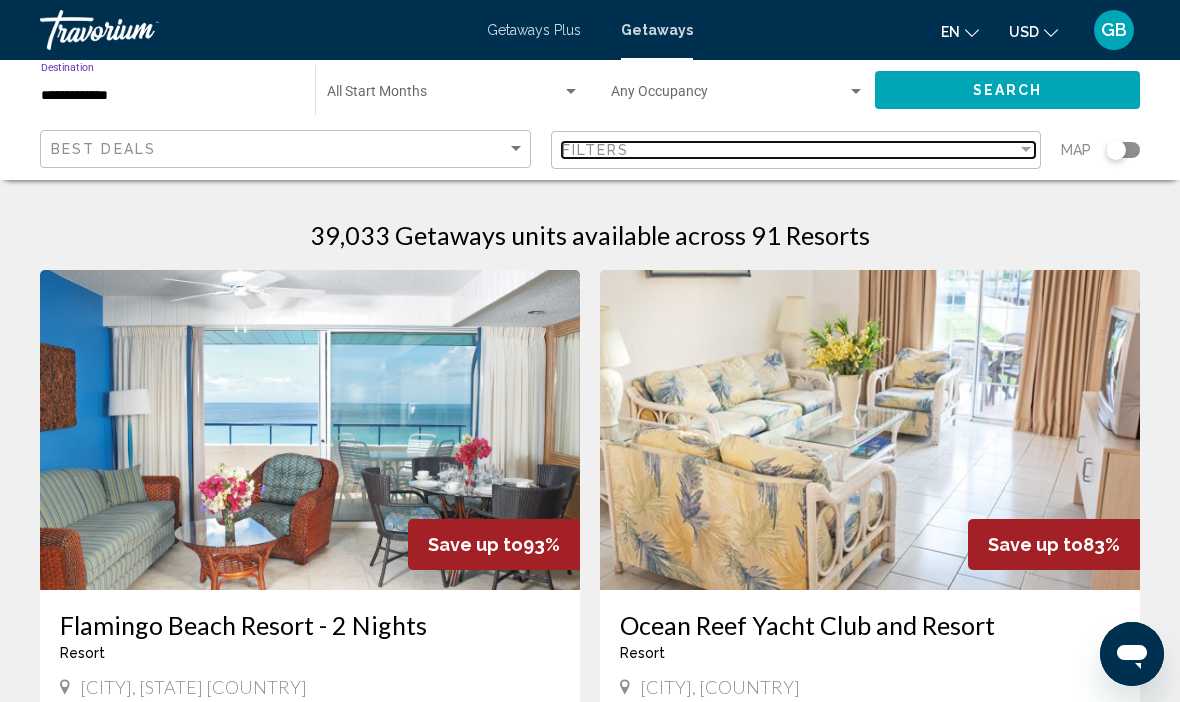 click on "Filters" at bounding box center (790, 150) 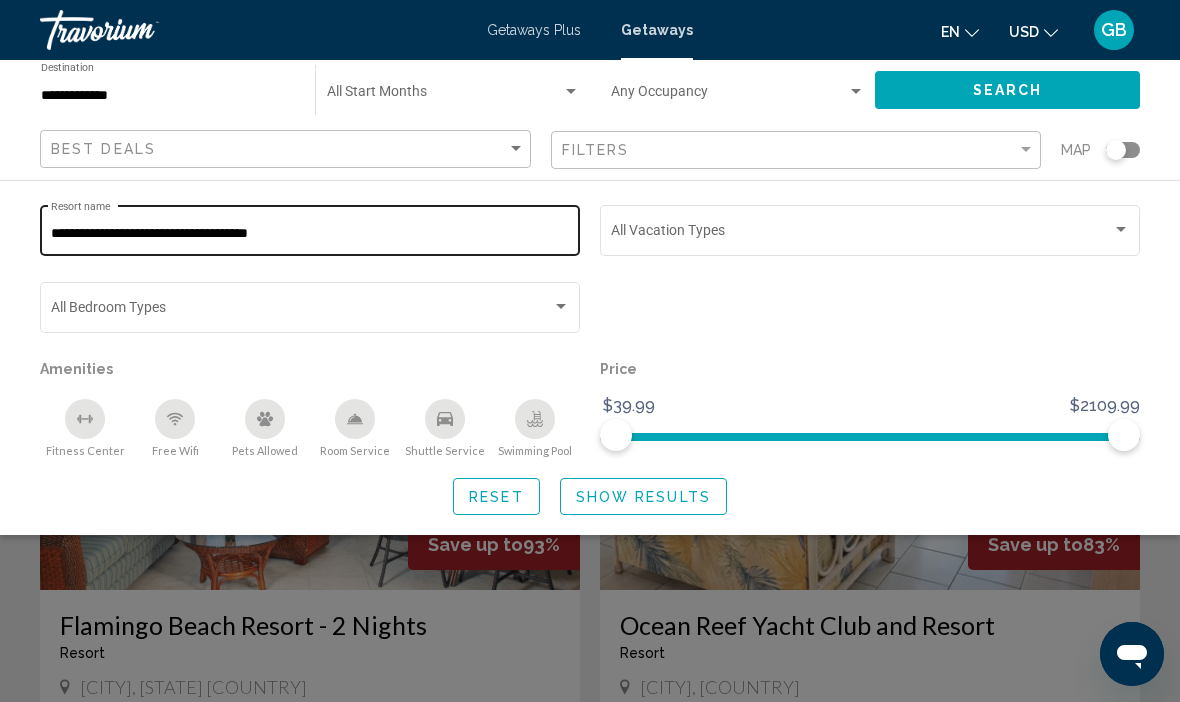click on "**********" at bounding box center (310, 234) 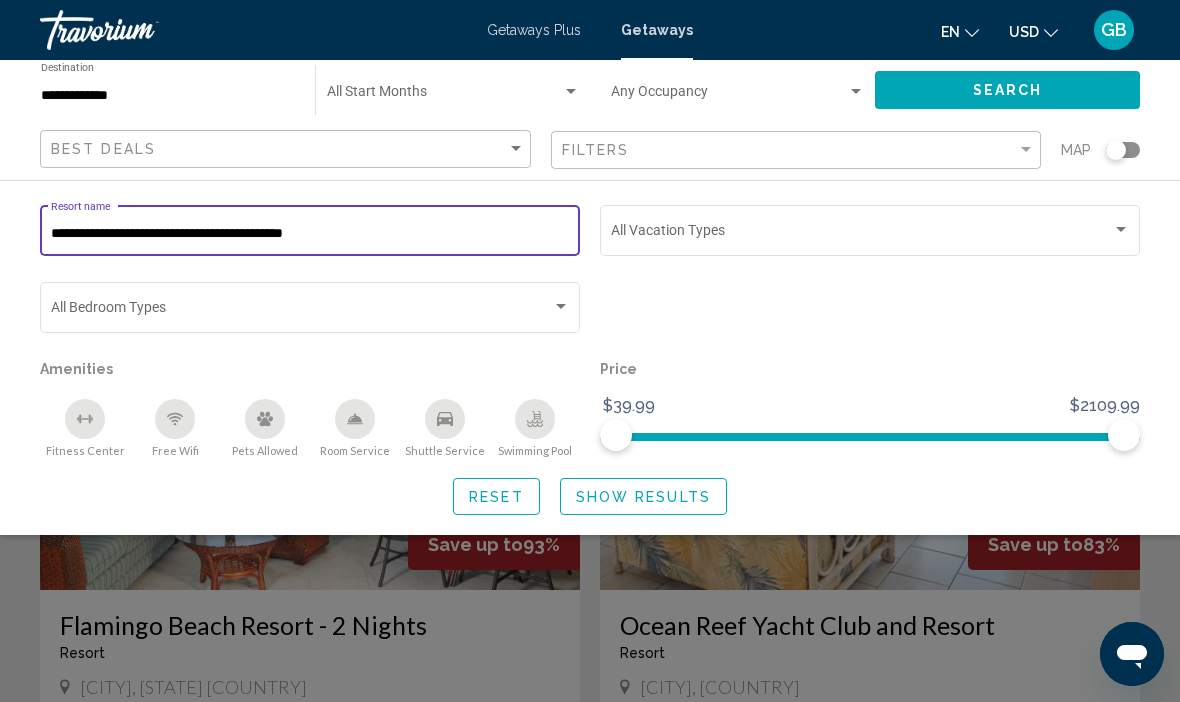 type on "**********" 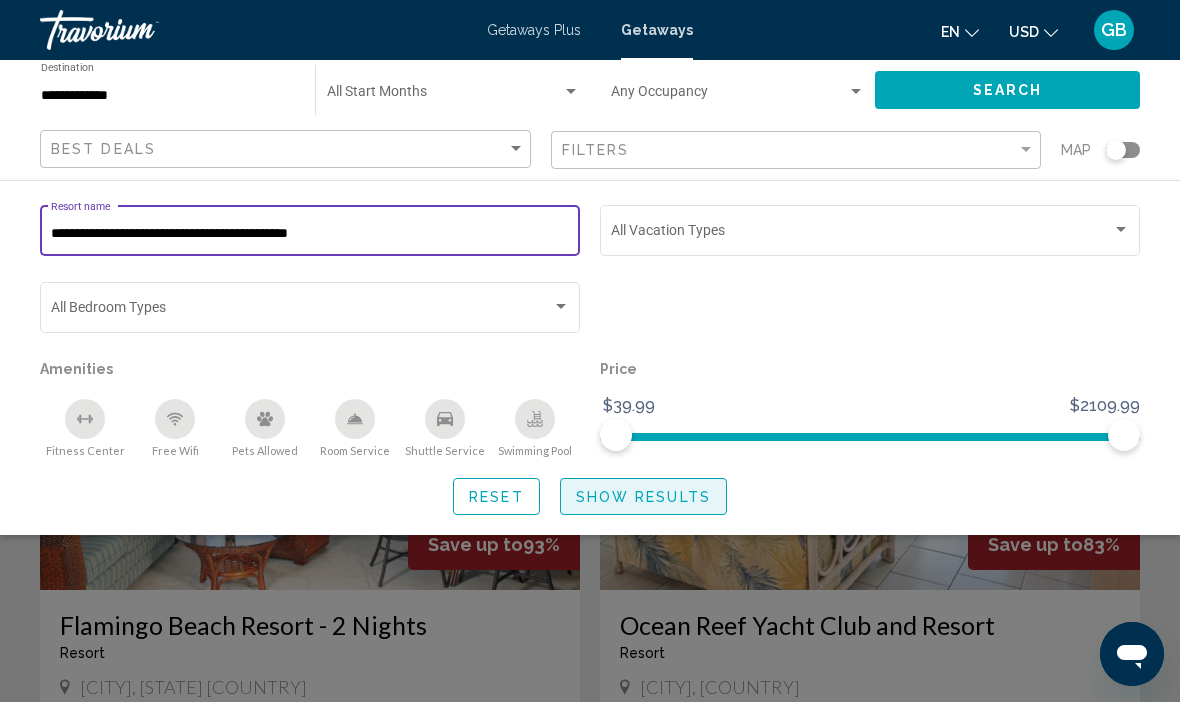 click on "Show Results" 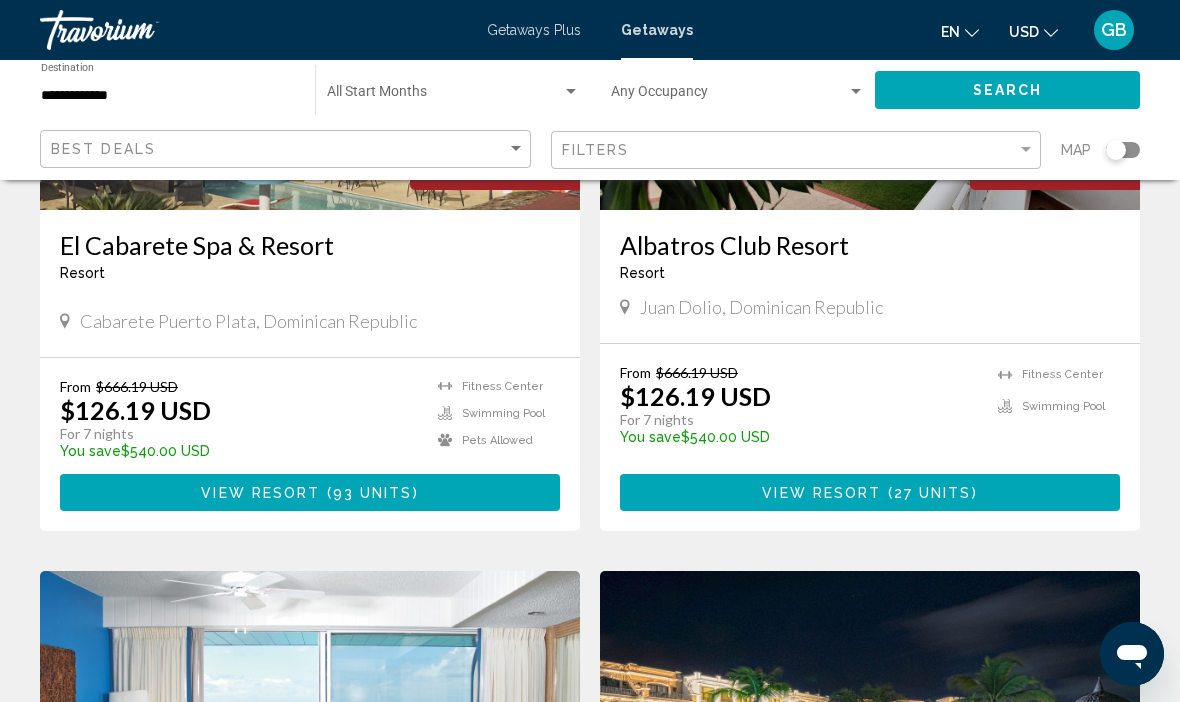scroll, scrollTop: 1719, scrollLeft: 0, axis: vertical 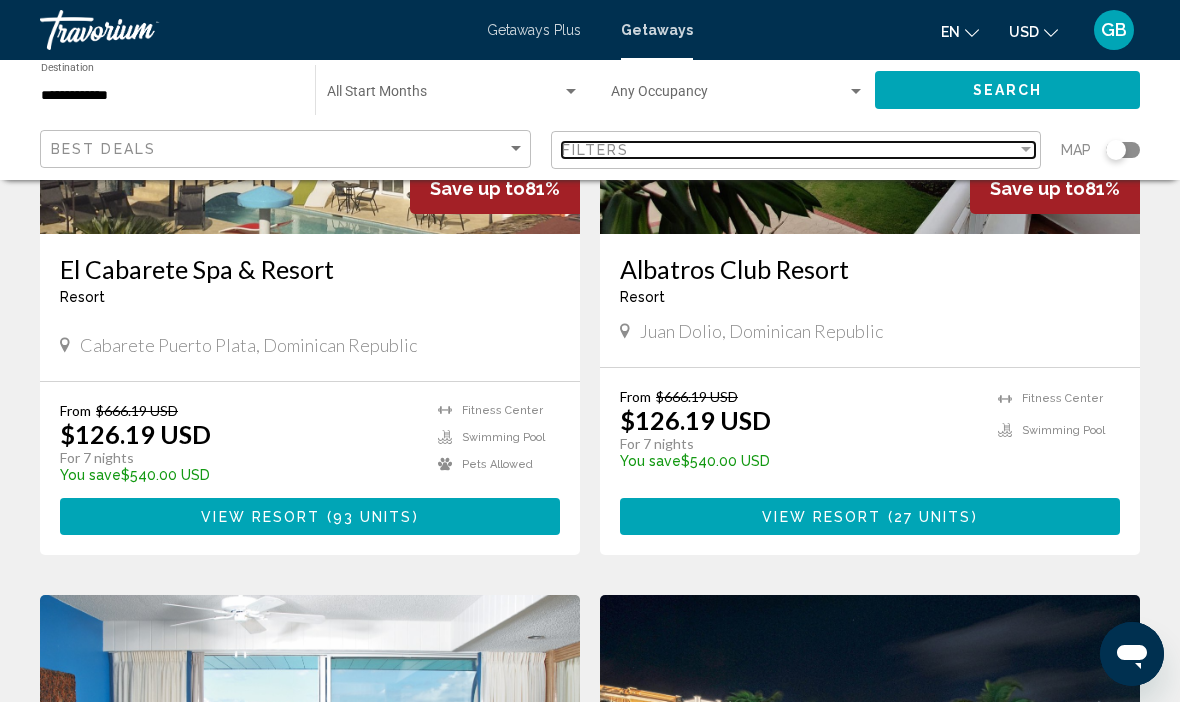 click at bounding box center (1026, 149) 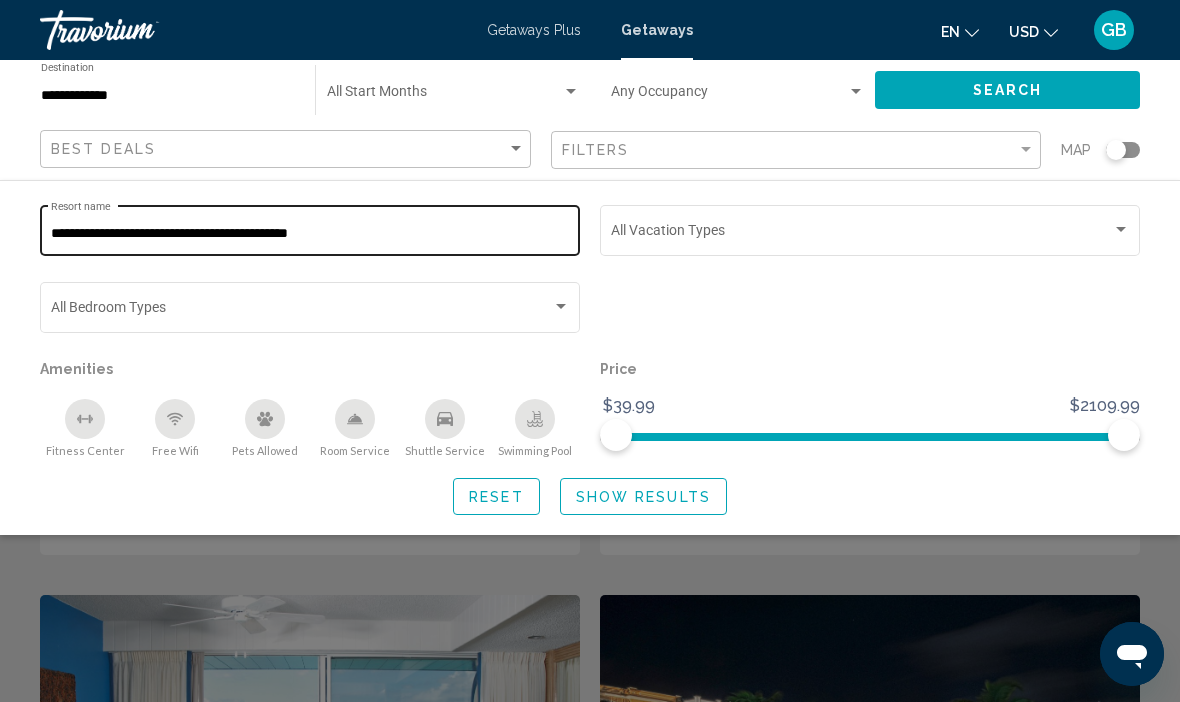 click on "**********" at bounding box center (310, 234) 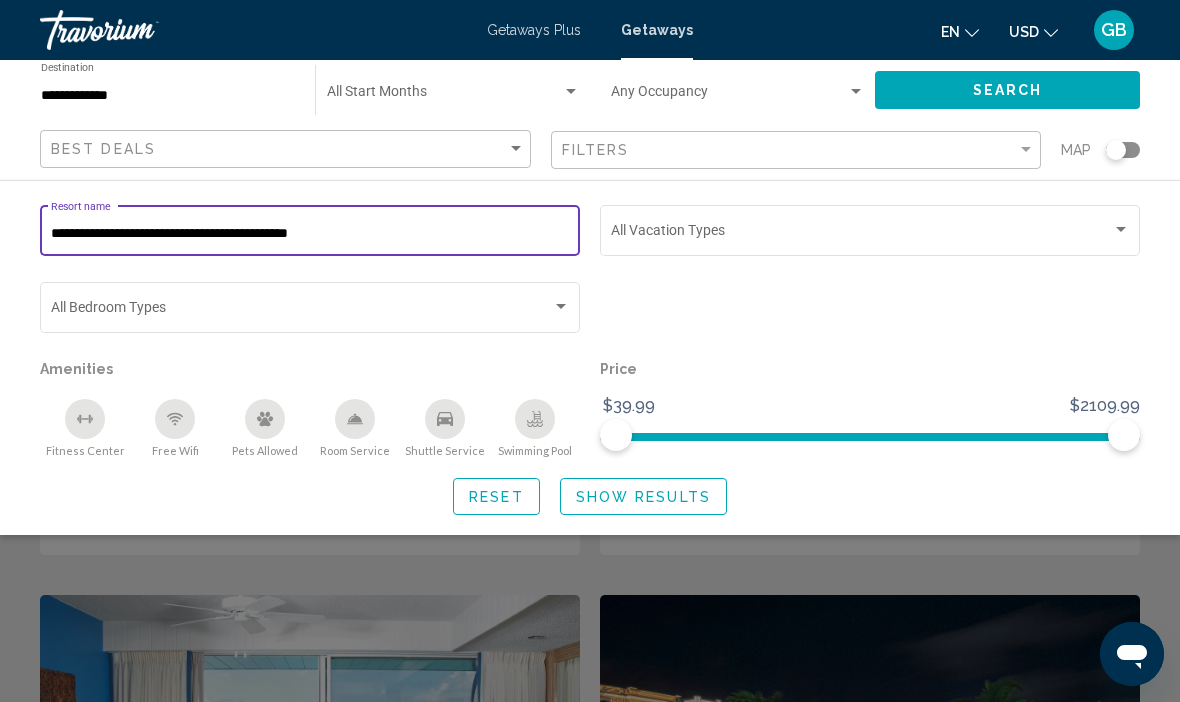 click on "**********" at bounding box center [310, 234] 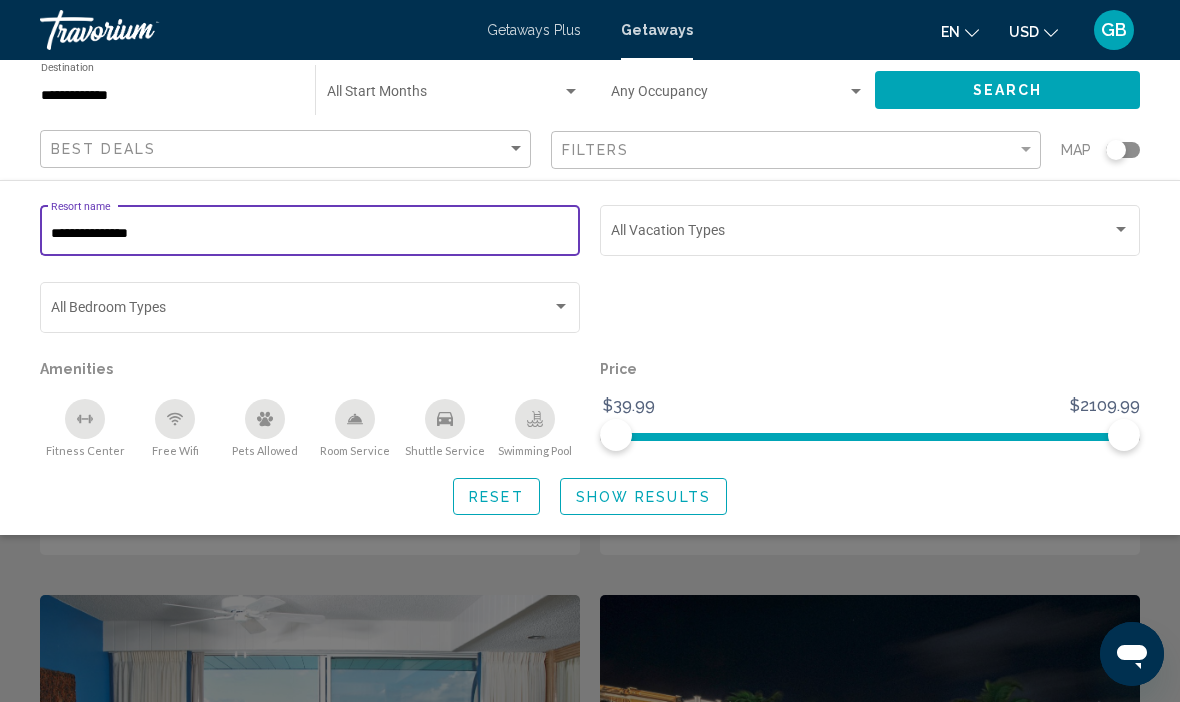 type on "**********" 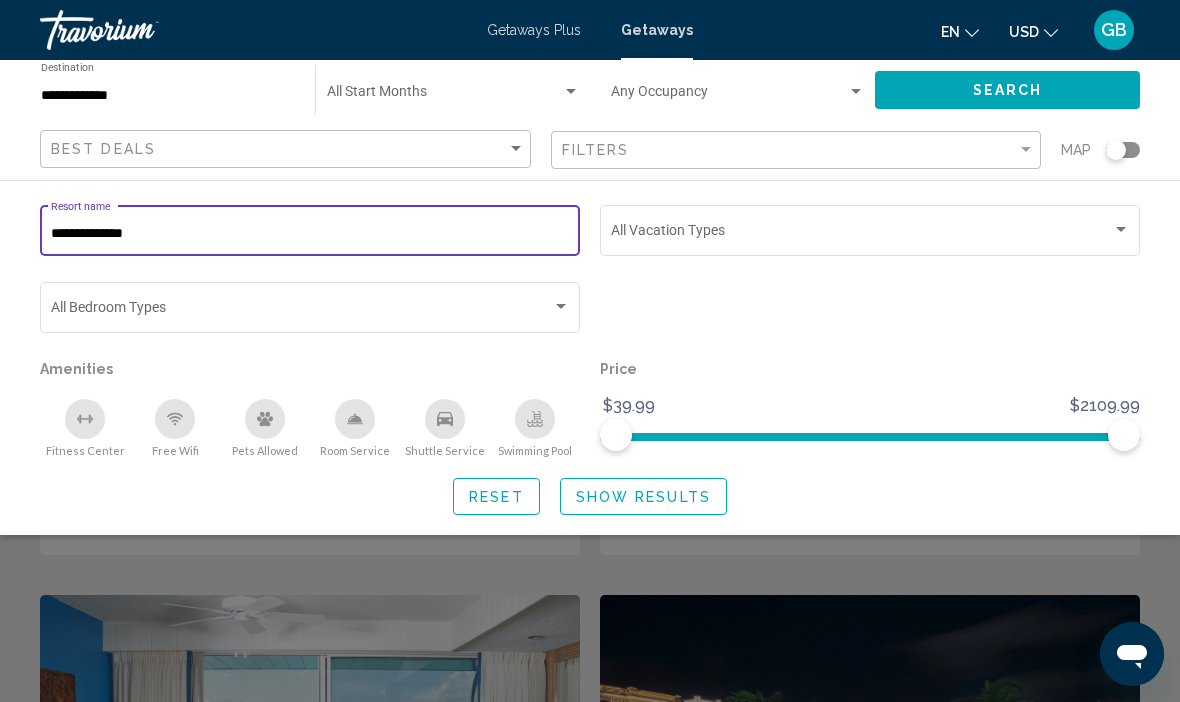 click on "Show Results" 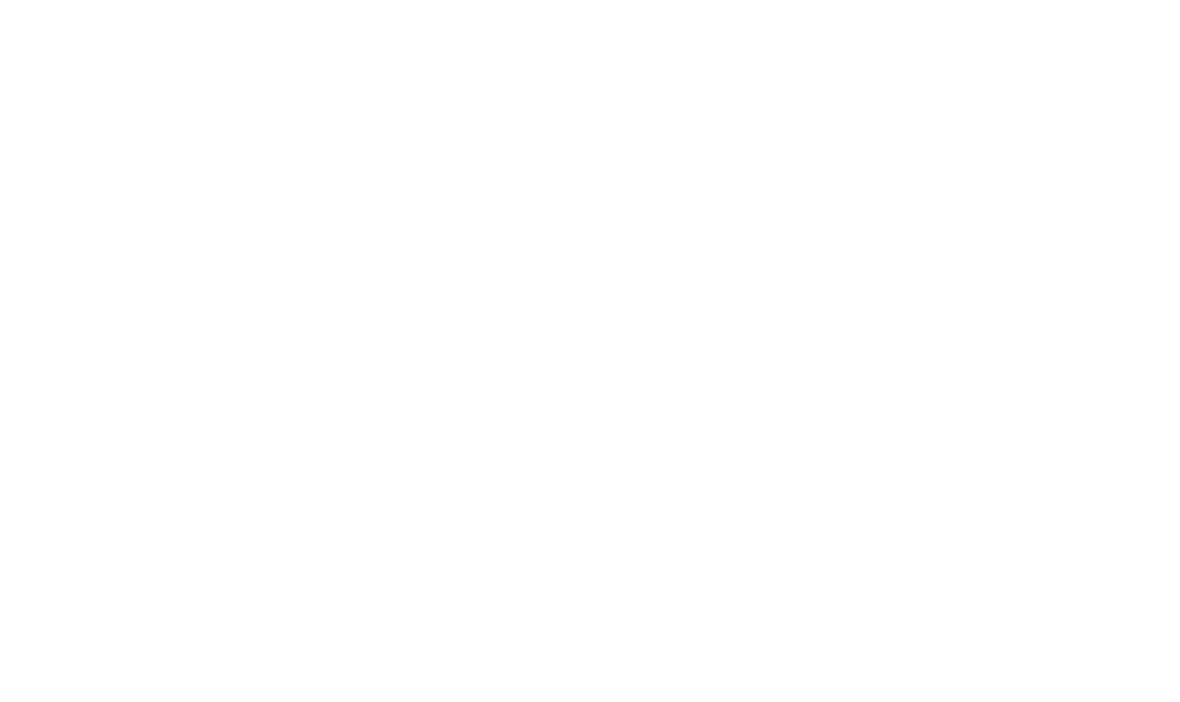 scroll, scrollTop: 0, scrollLeft: 0, axis: both 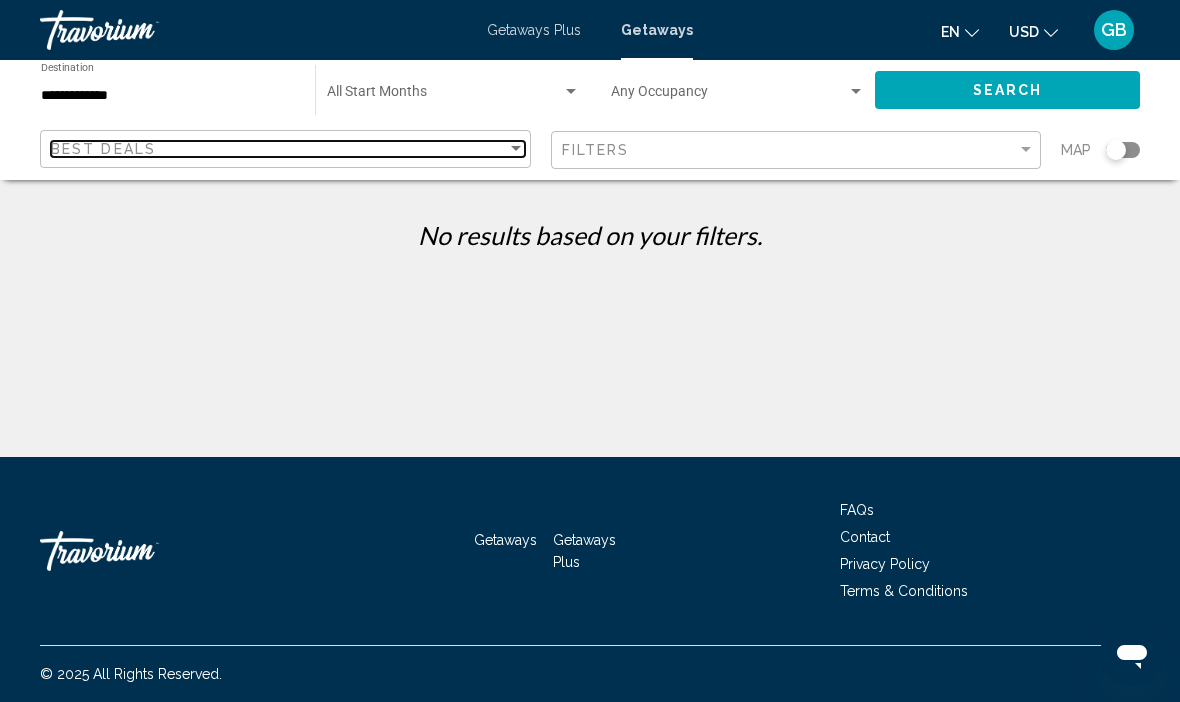 click at bounding box center (516, 149) 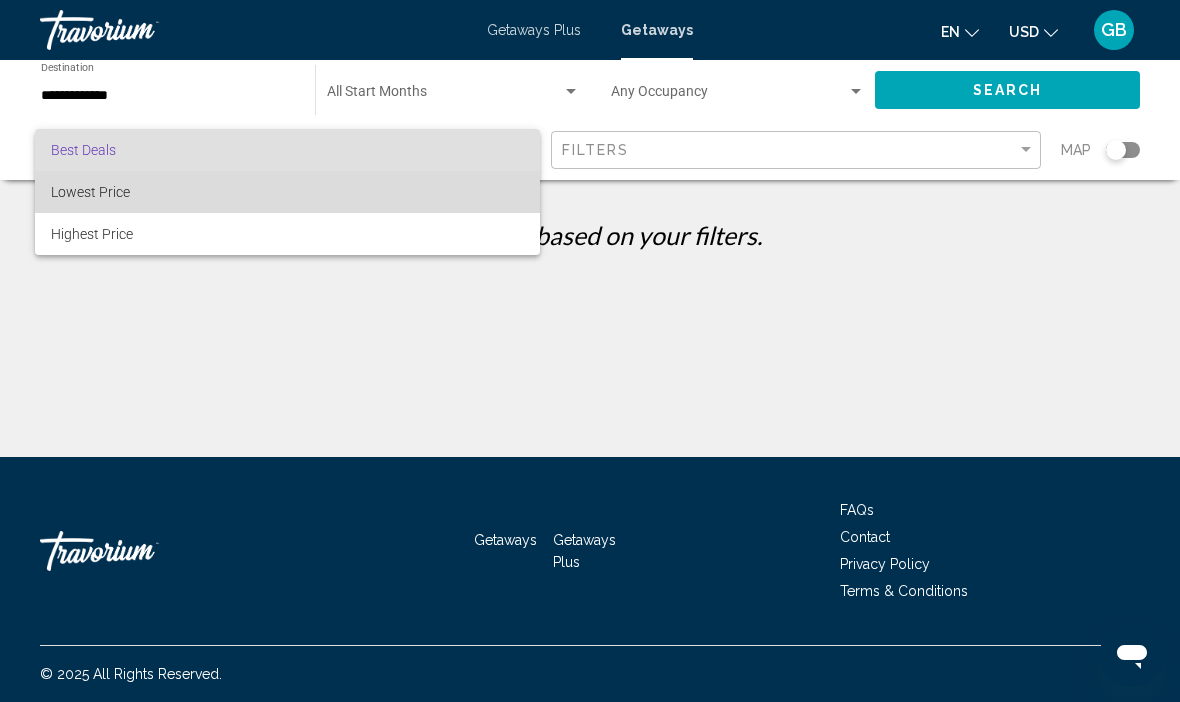 click on "Lowest Price" at bounding box center (90, 192) 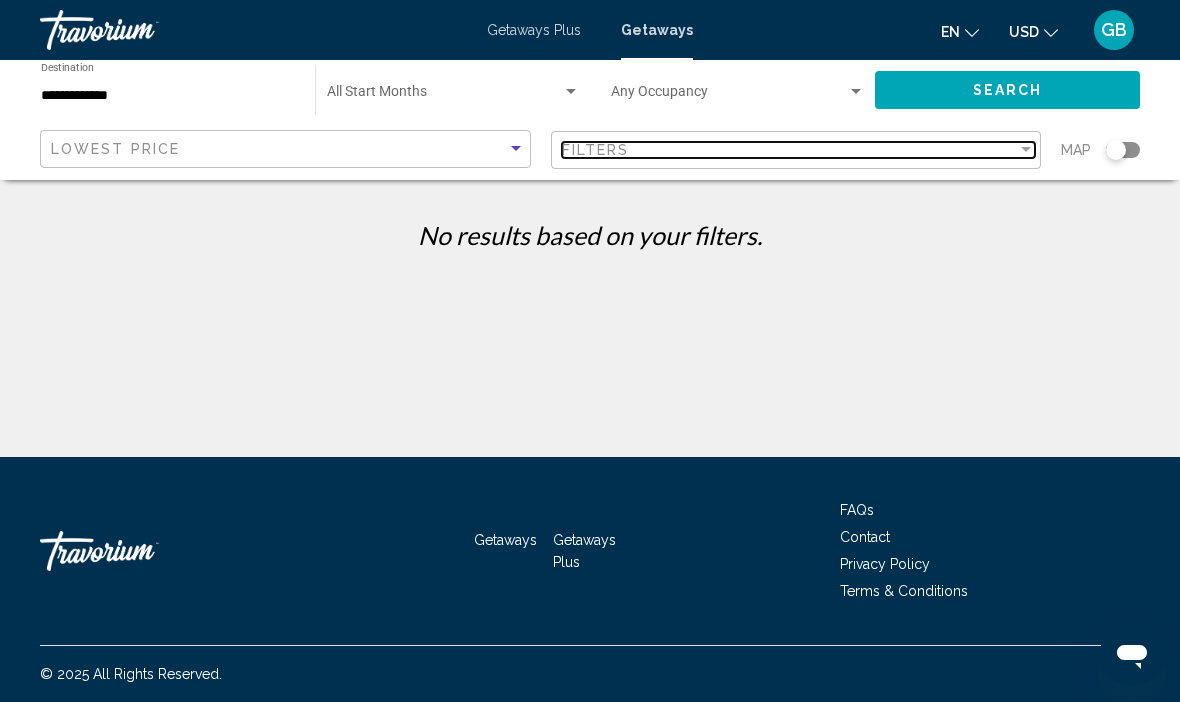click on "Filters" at bounding box center (790, 150) 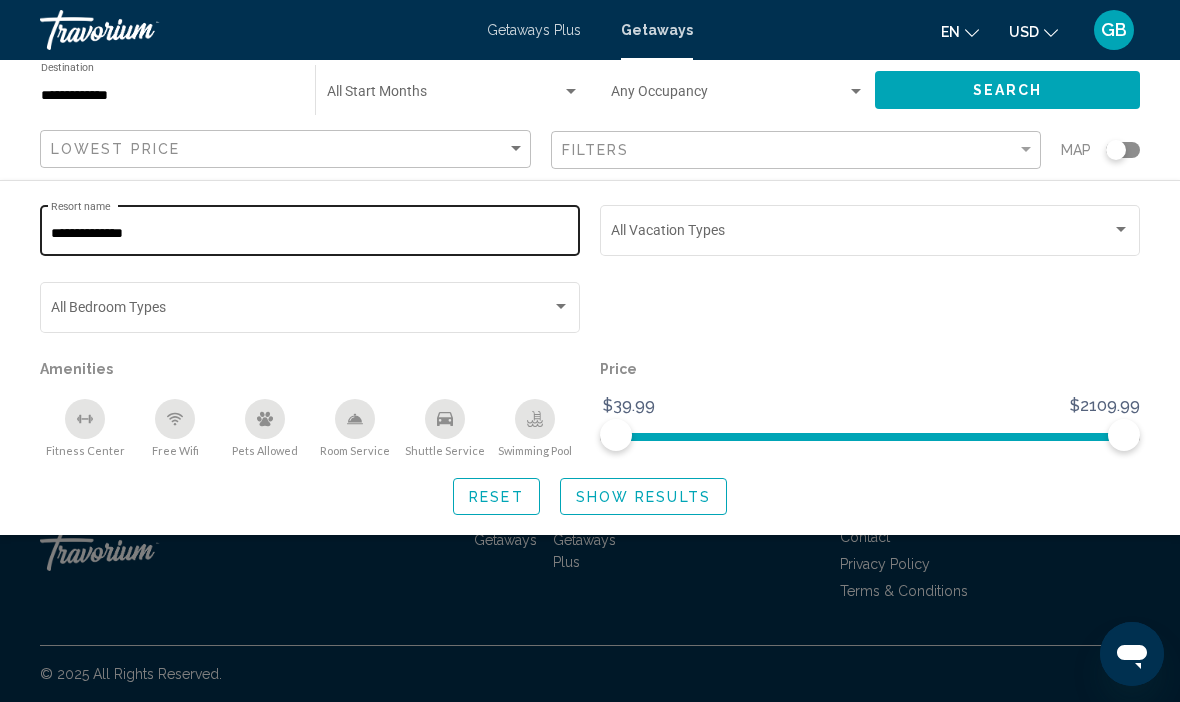 click on "**********" at bounding box center (310, 234) 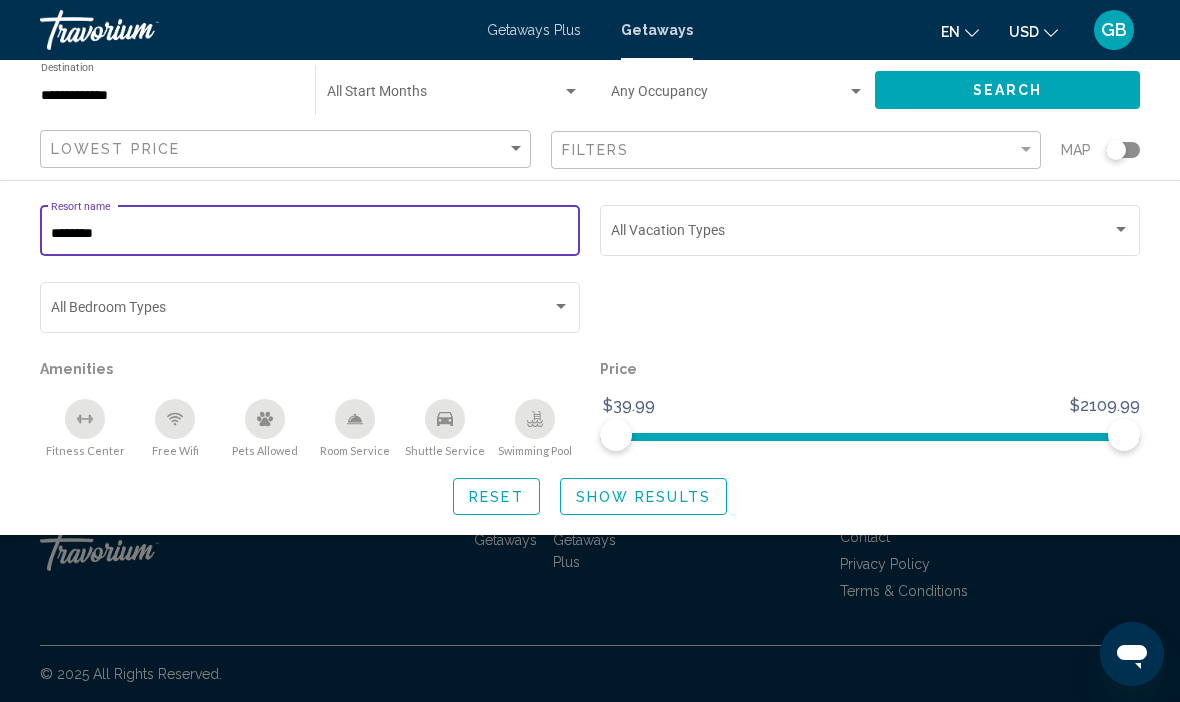 type on "******" 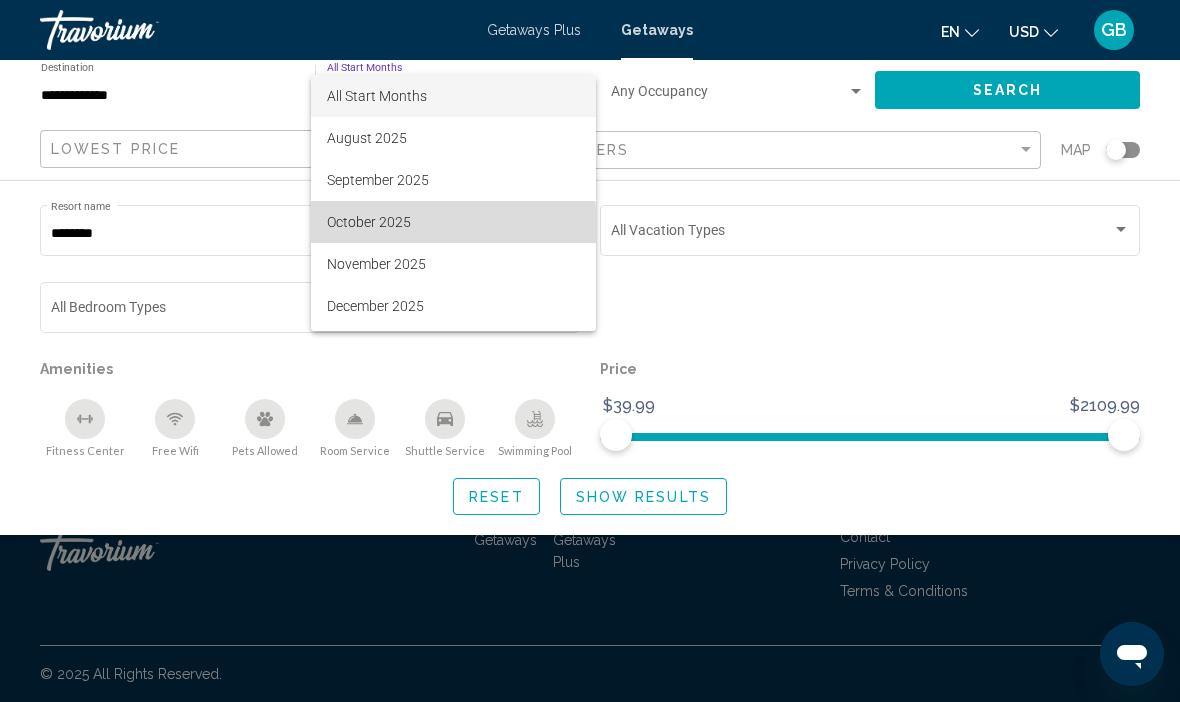 click on "October 2025" at bounding box center (453, 222) 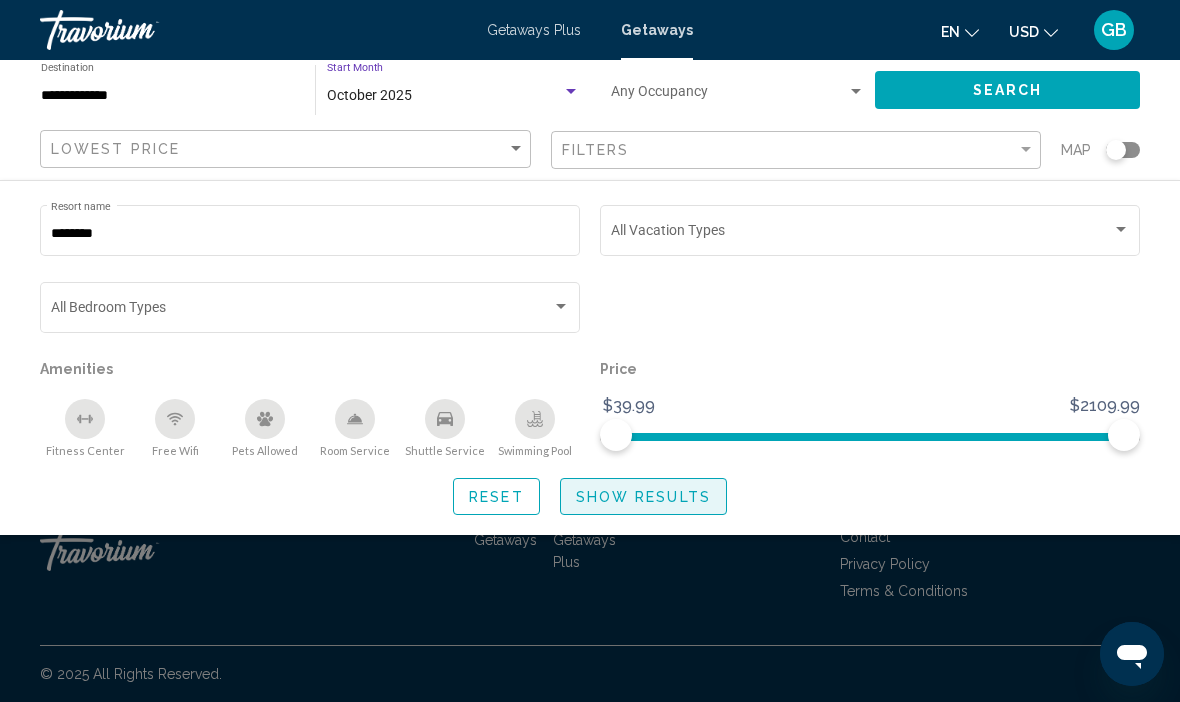 click on "Show Results" 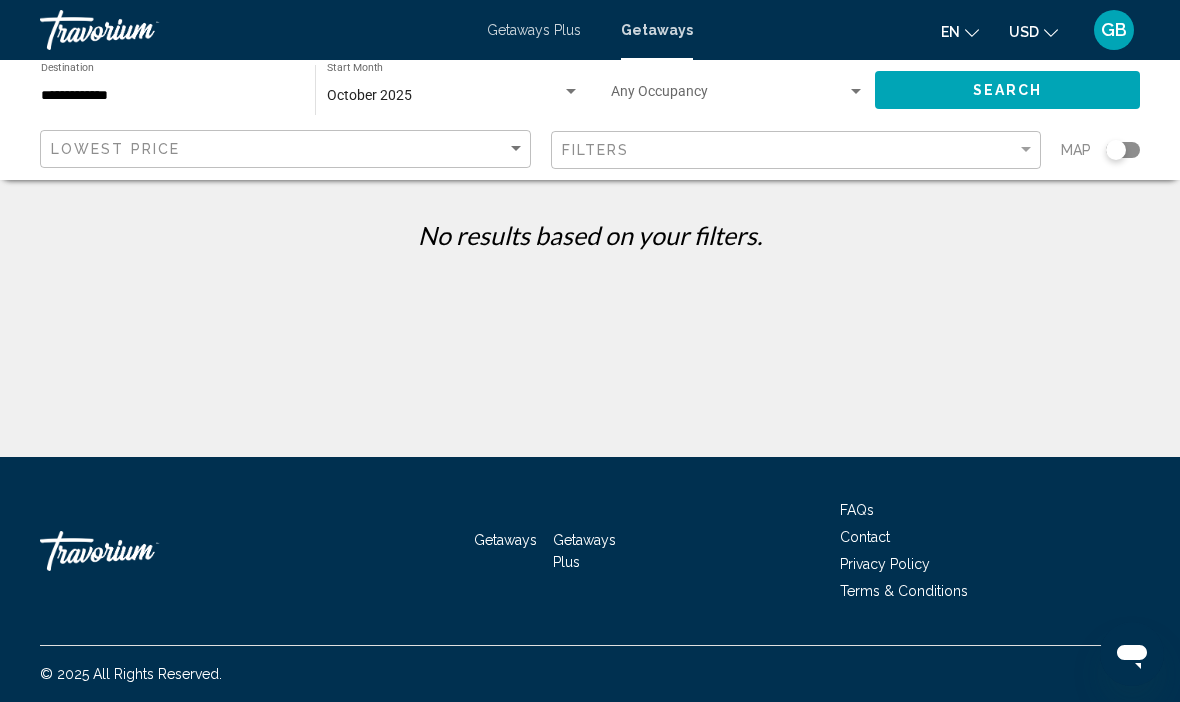 click 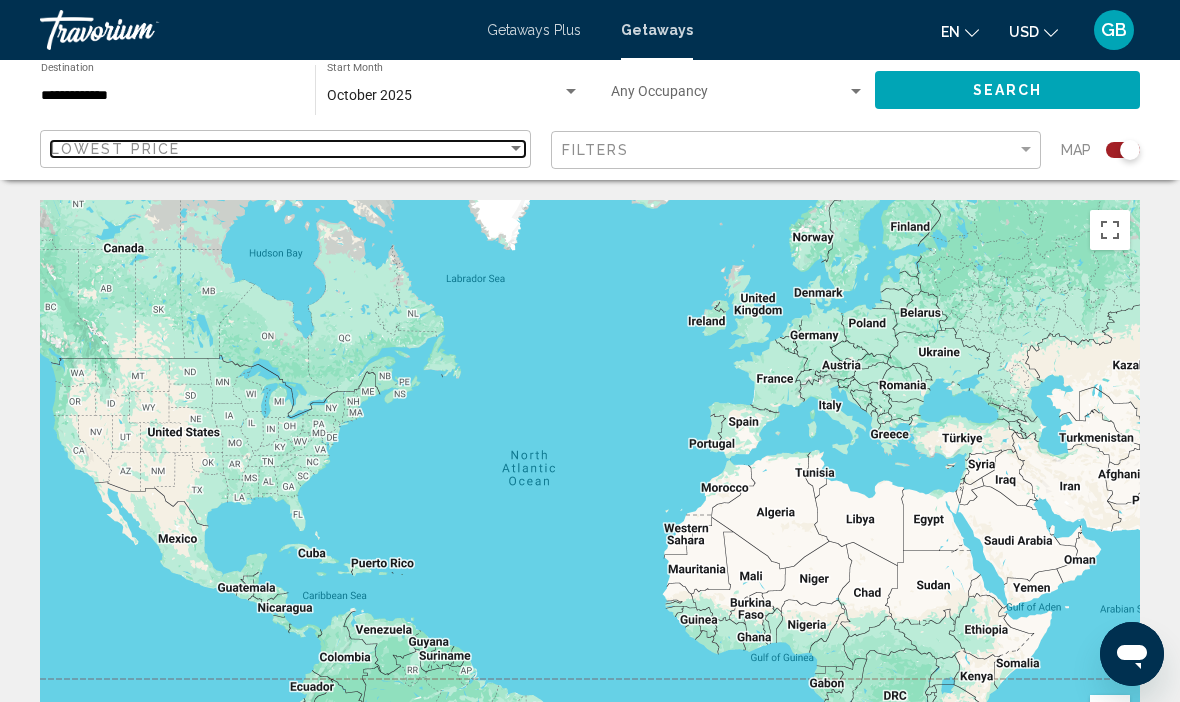 click on "Lowest Price" at bounding box center [279, 149] 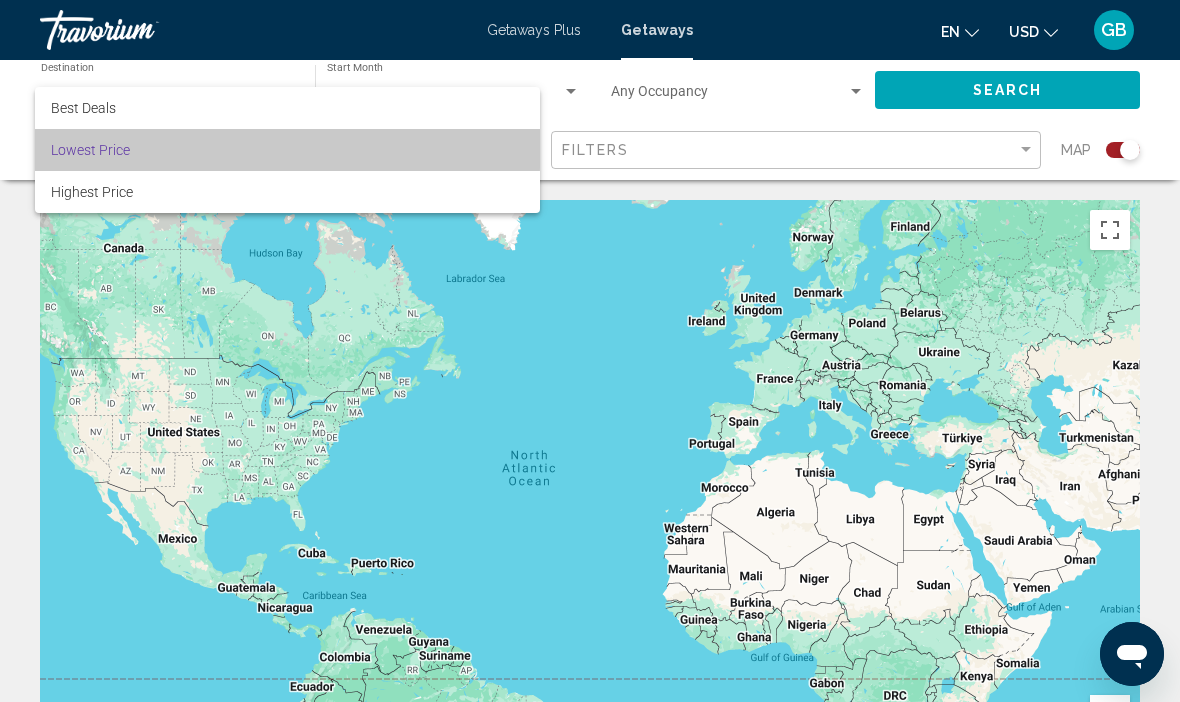 click on "Lowest Price" at bounding box center [287, 150] 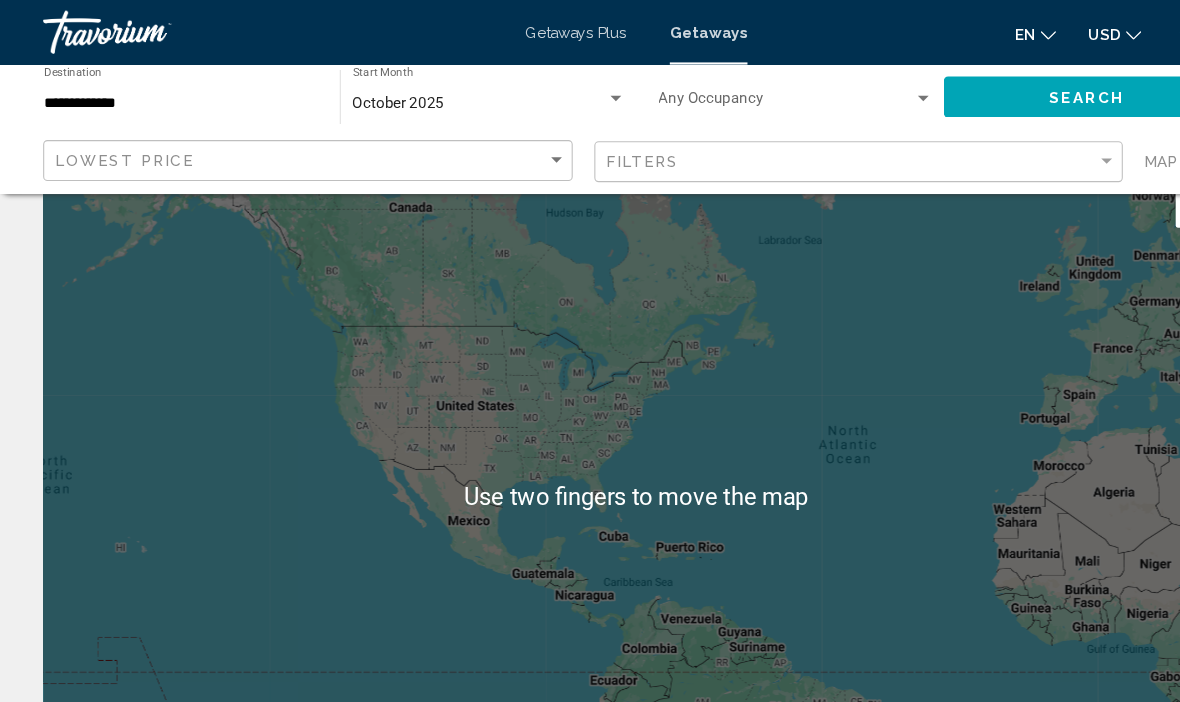 scroll, scrollTop: 0, scrollLeft: 0, axis: both 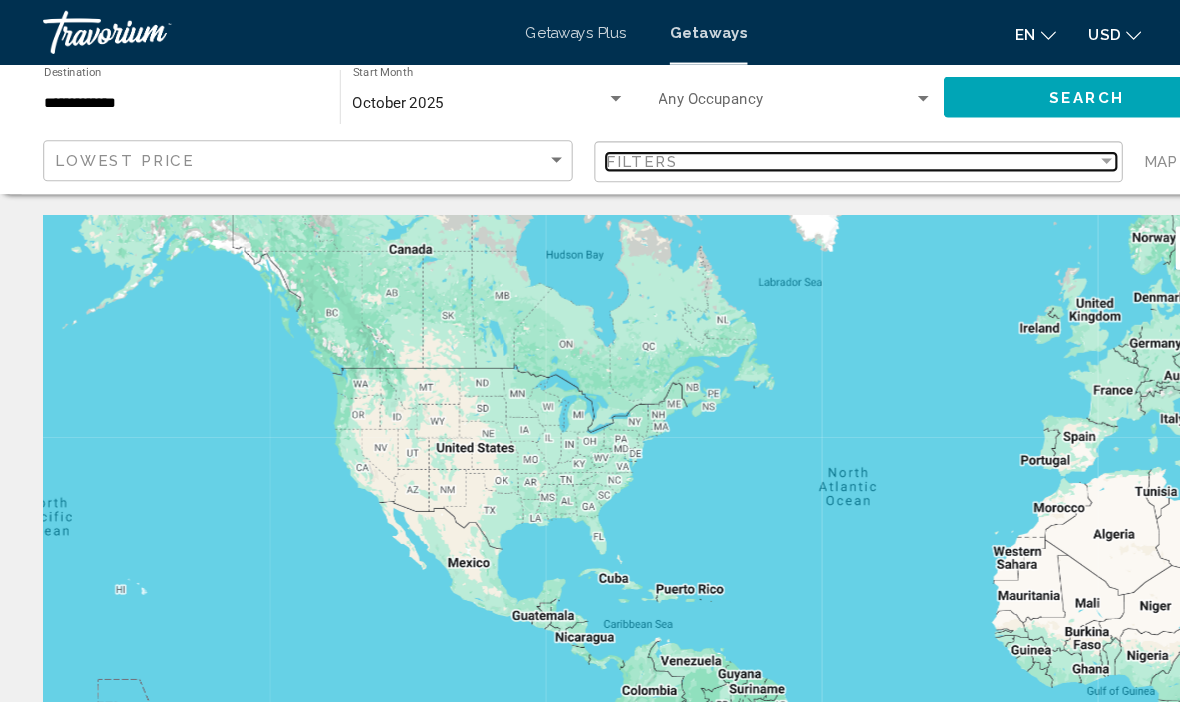 click on "Filters" at bounding box center [790, 150] 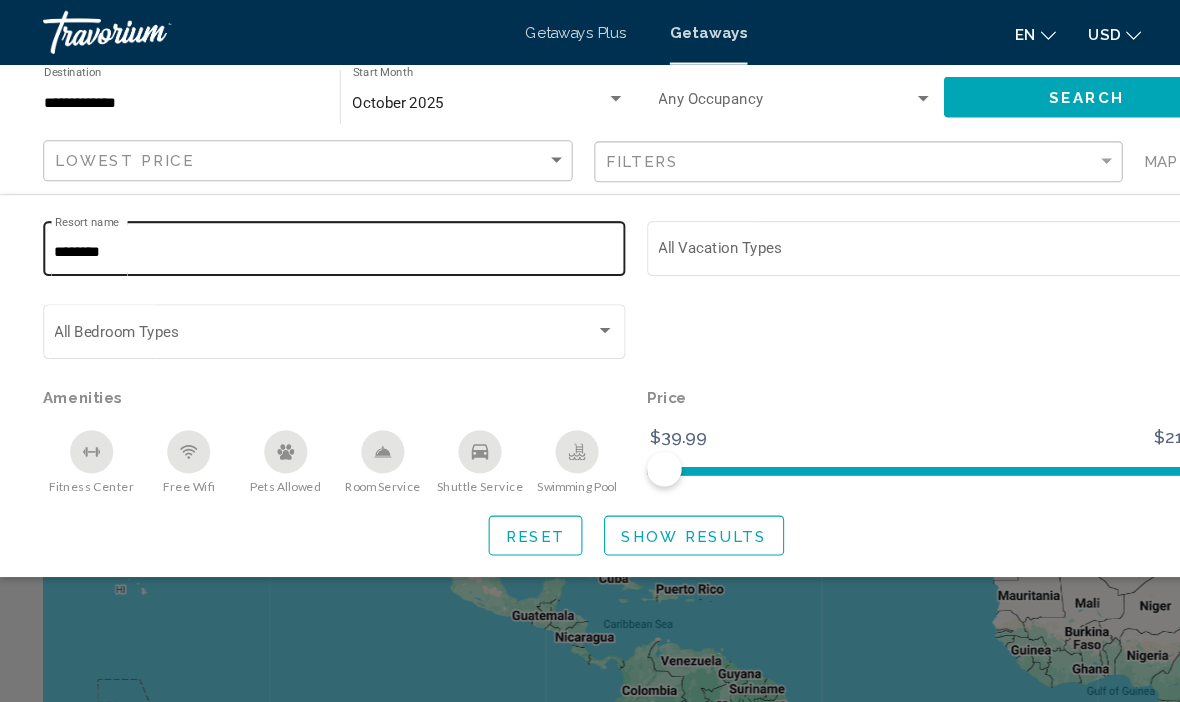 click on "******" at bounding box center [310, 234] 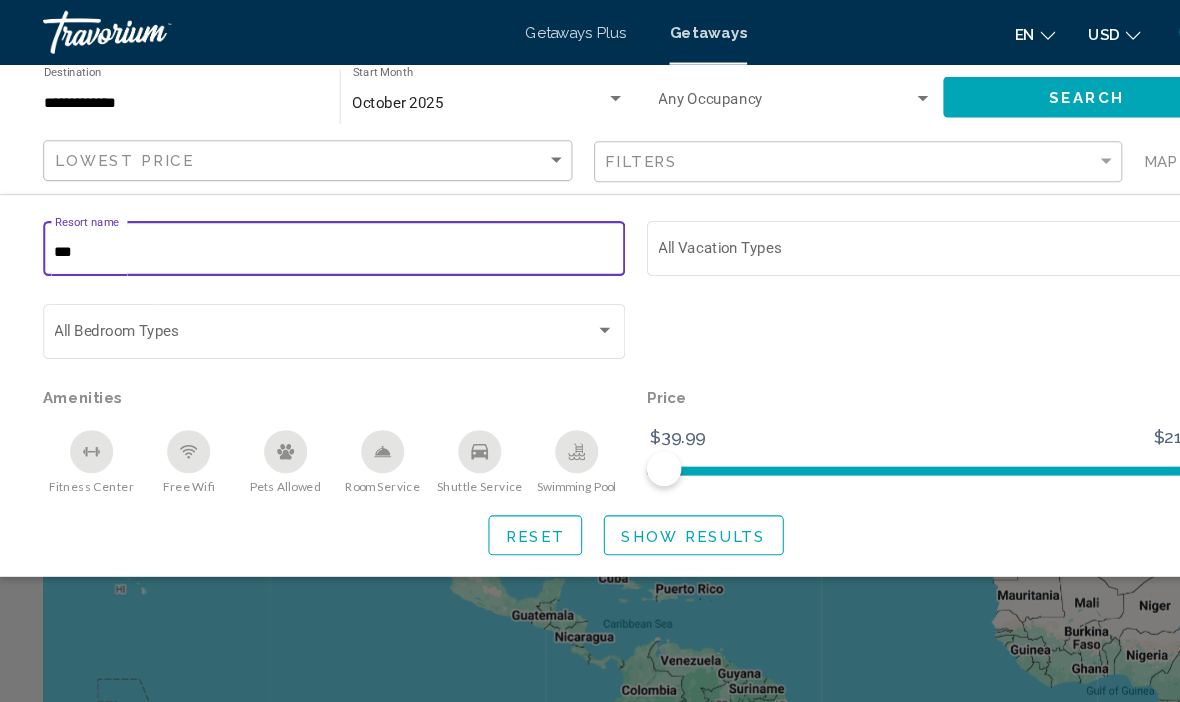 type on "*" 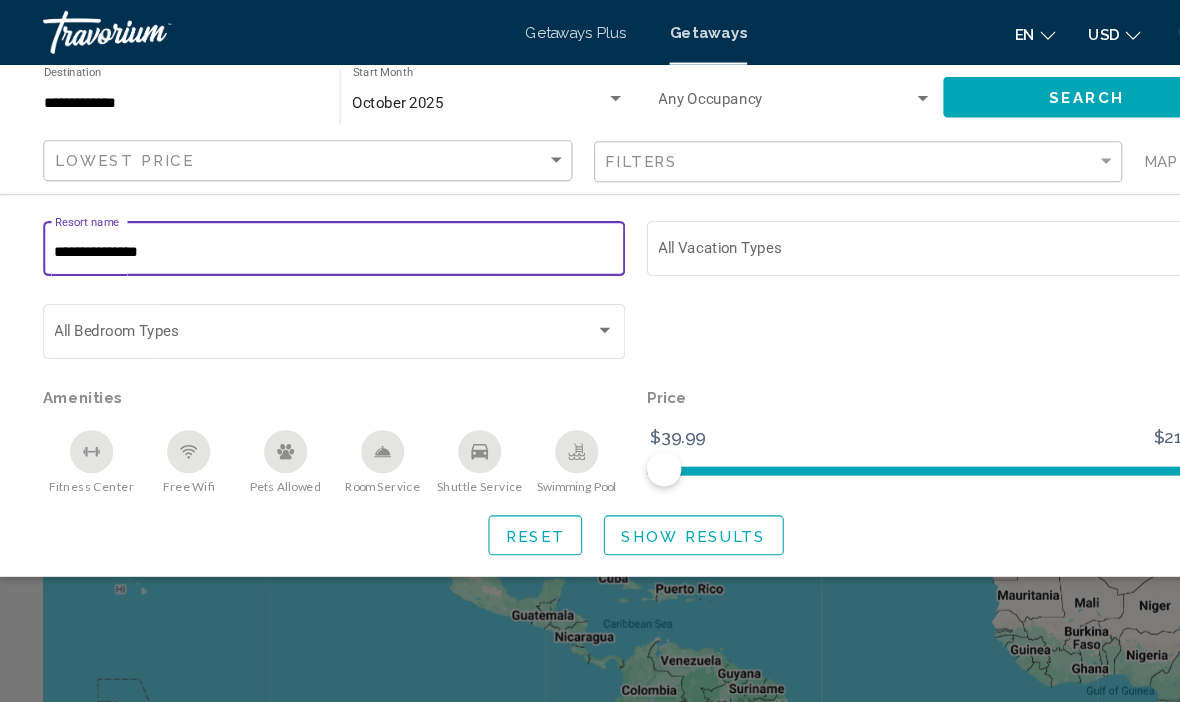 type on "**********" 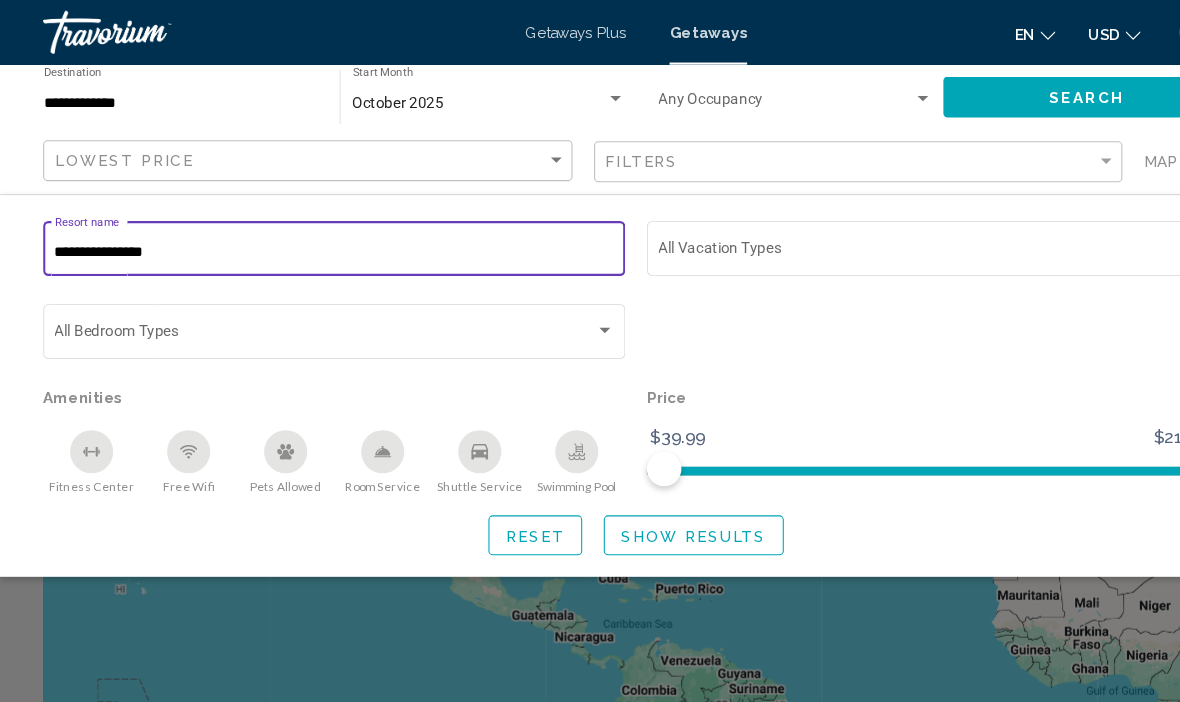 click on "Show Results" 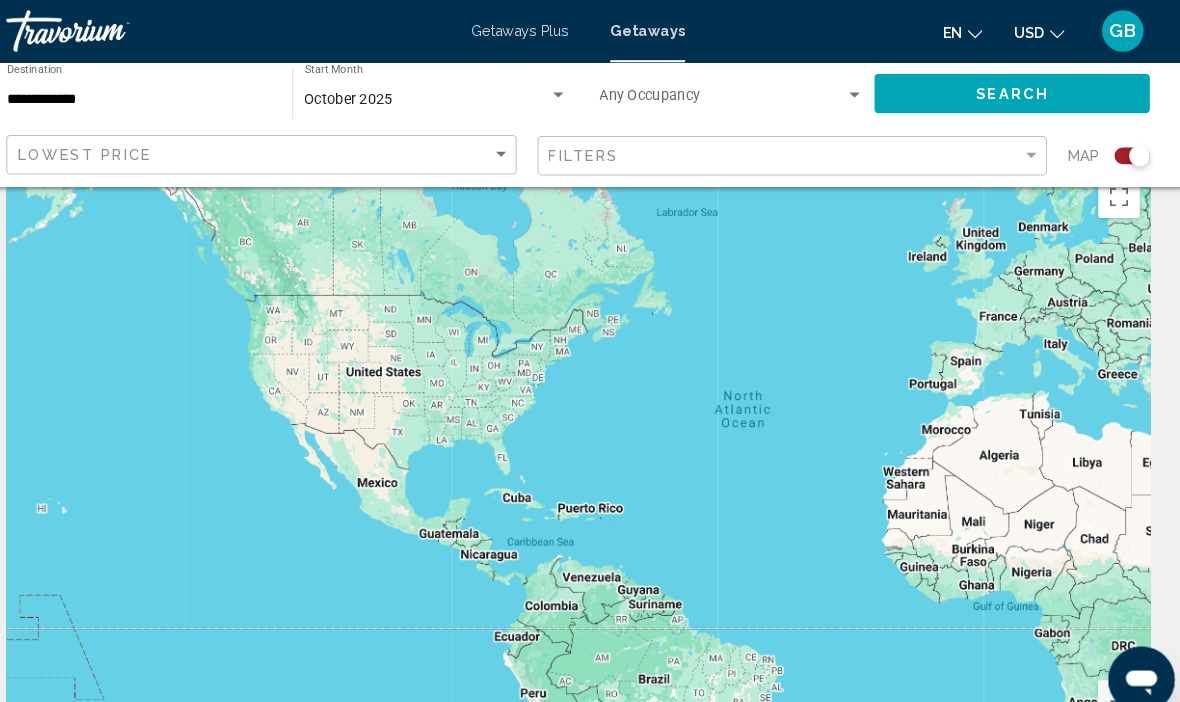 scroll, scrollTop: 0, scrollLeft: 0, axis: both 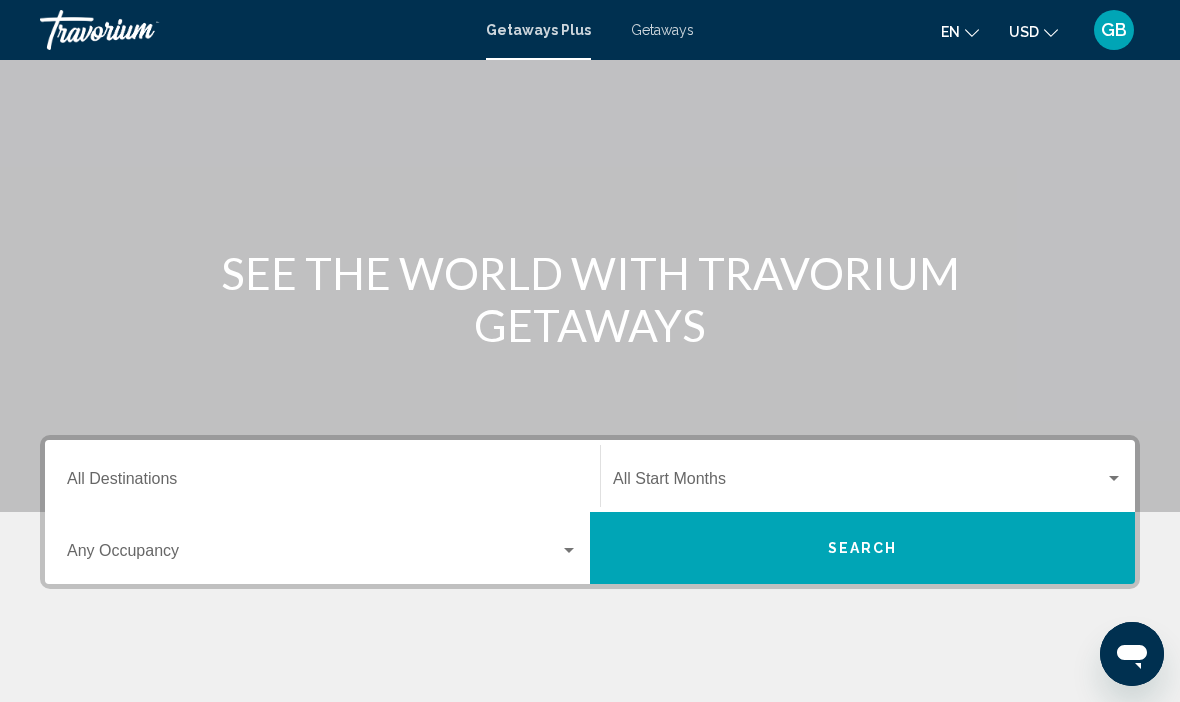 click on "Destination All Destinations" at bounding box center [322, 483] 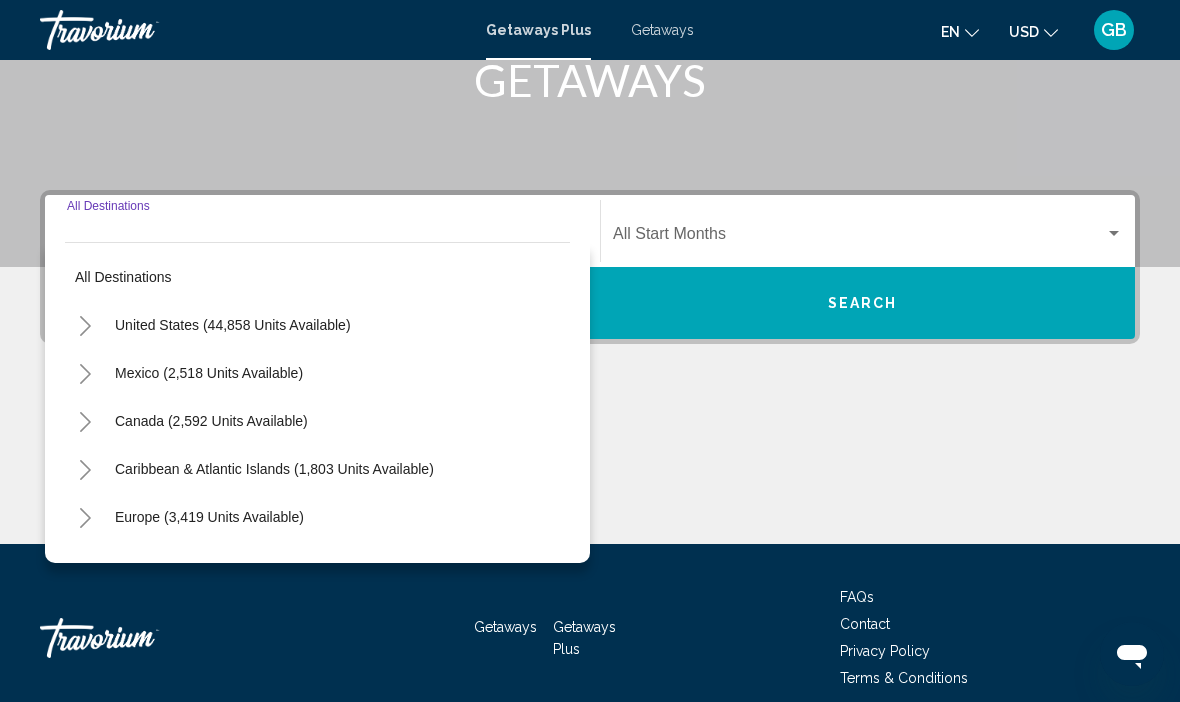 scroll, scrollTop: 351, scrollLeft: 0, axis: vertical 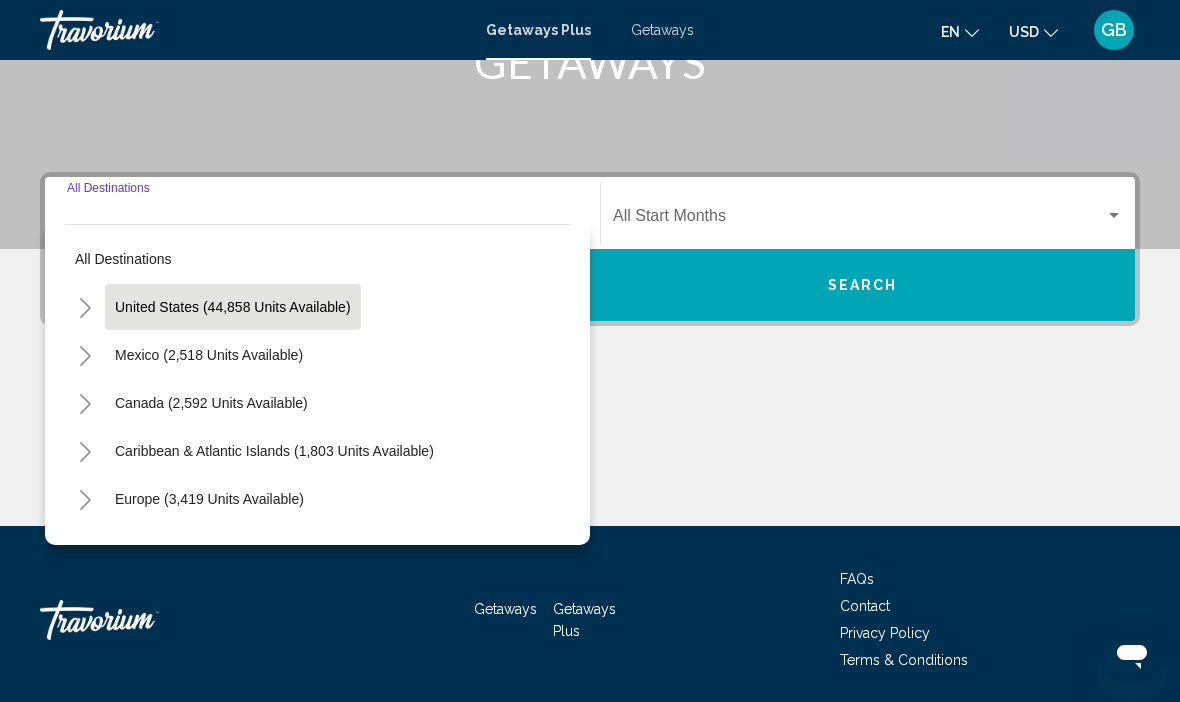 click on "United States (44,858 units available)" at bounding box center [209, 355] 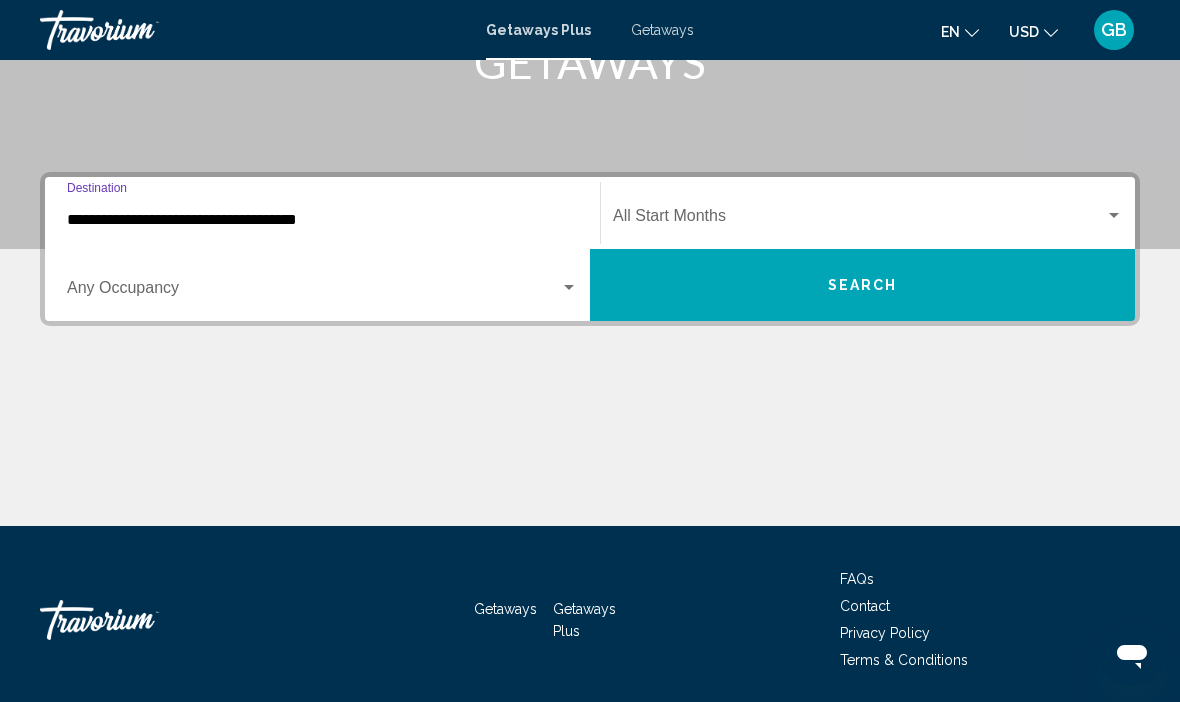 click at bounding box center [1114, 216] 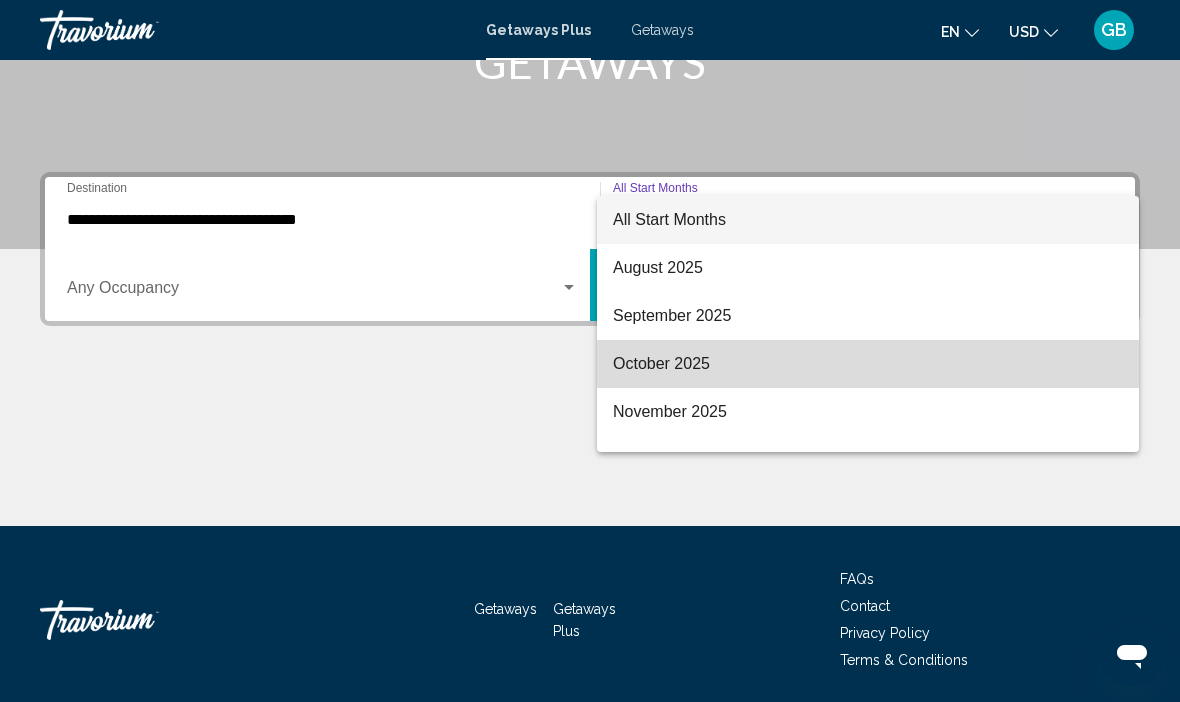 click on "October 2025" at bounding box center (868, 364) 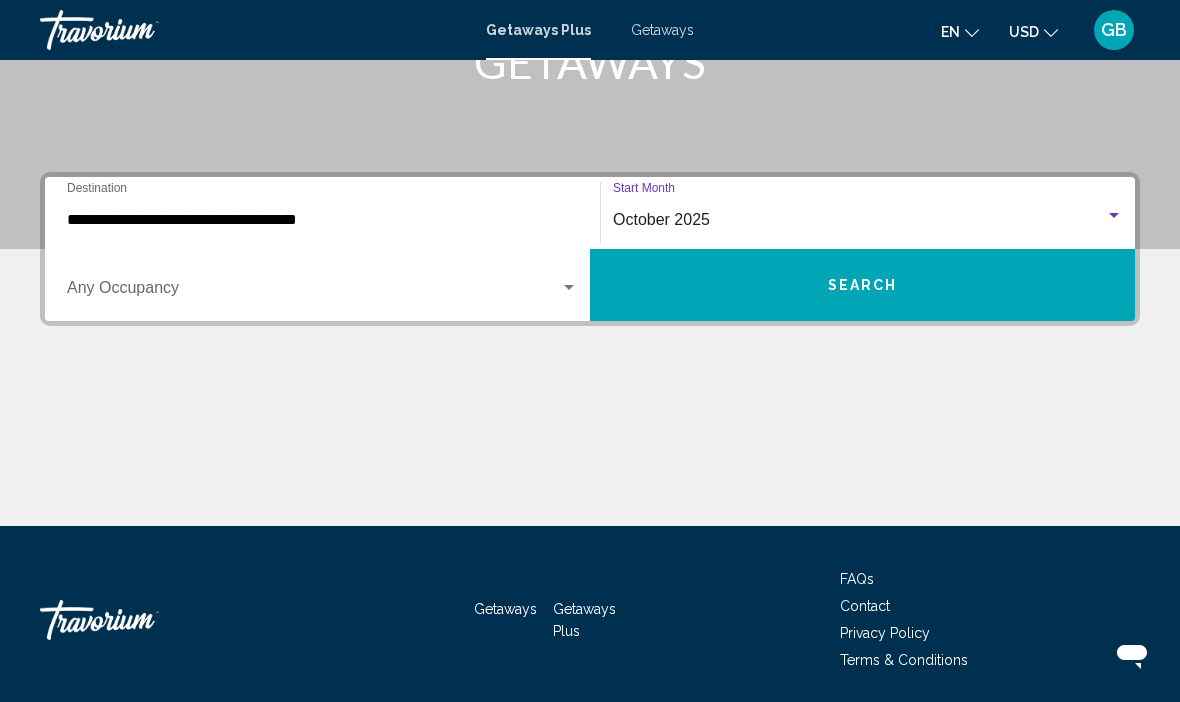 click at bounding box center (569, 288) 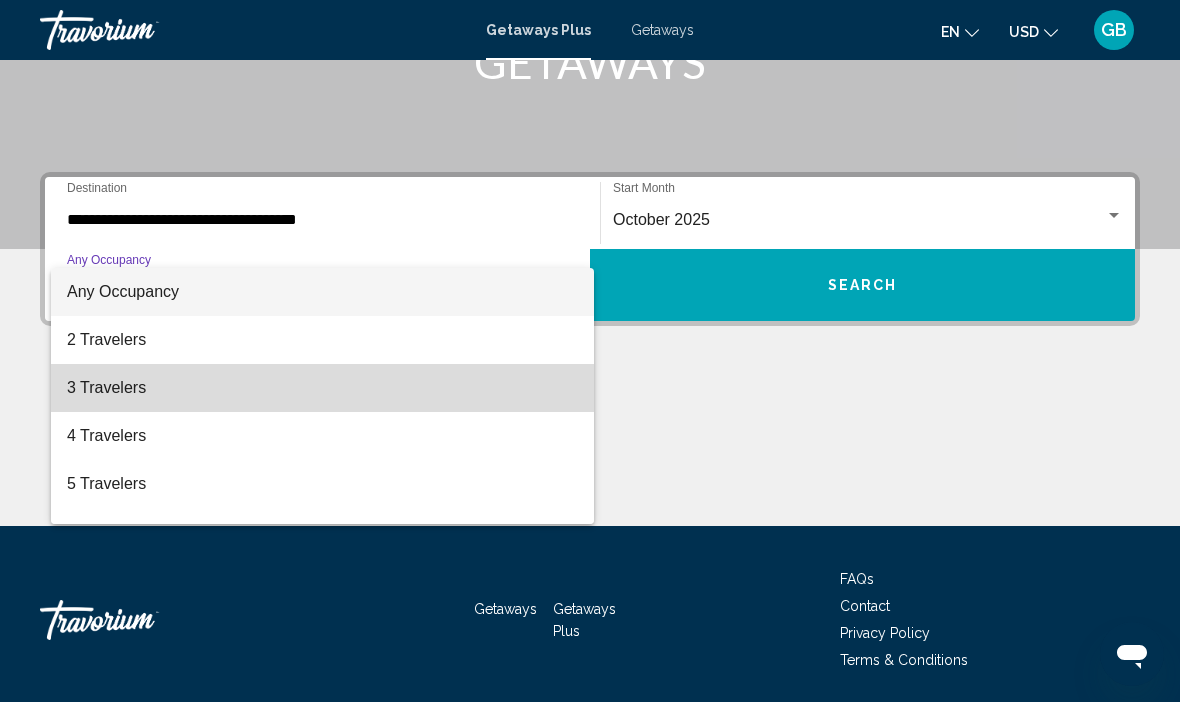 click on "3 Travelers" at bounding box center (322, 388) 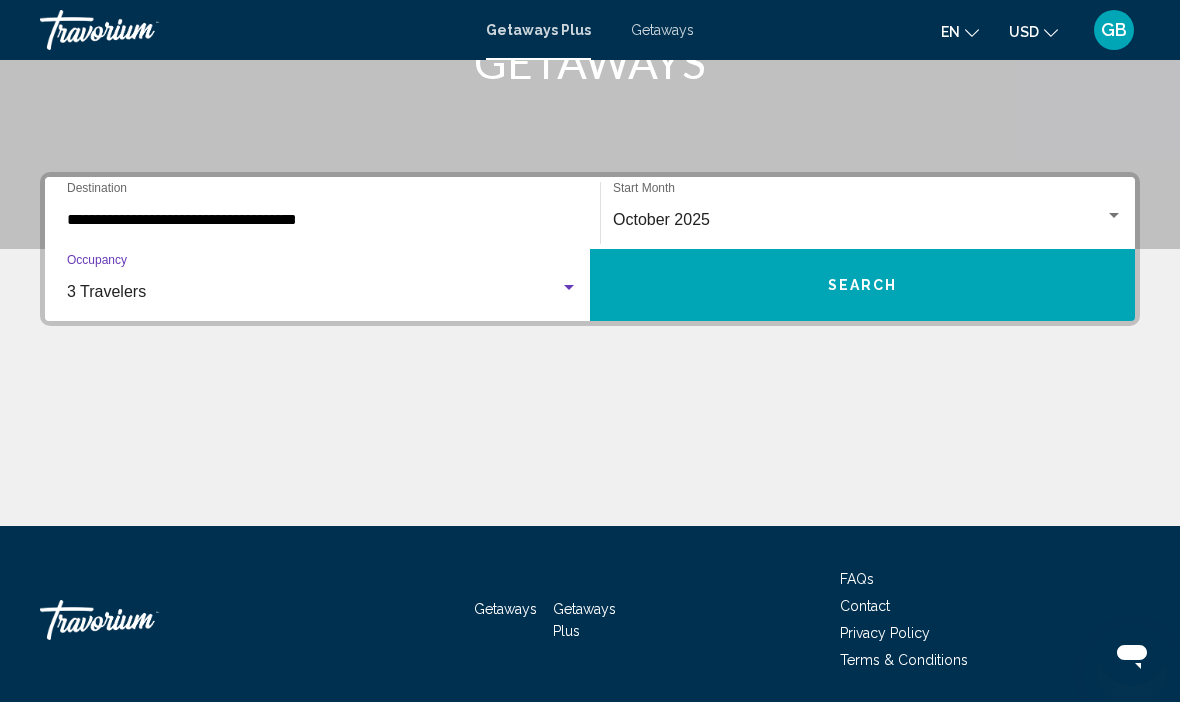 click on "Search" at bounding box center (862, 285) 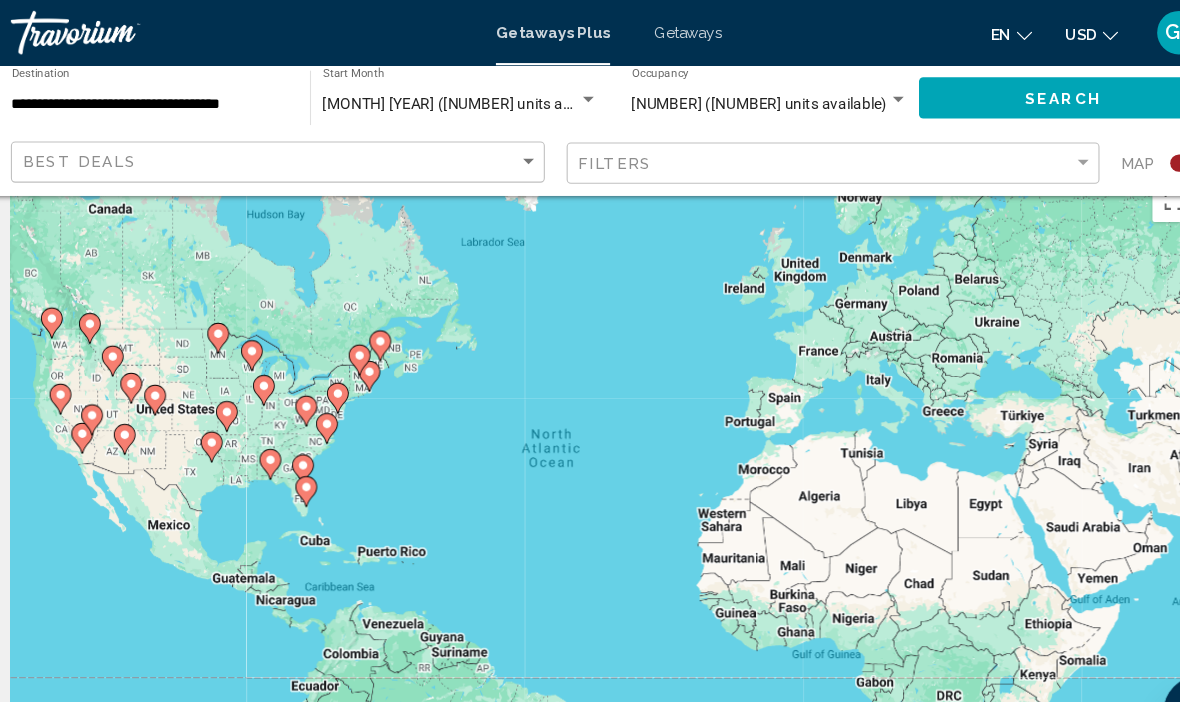 scroll, scrollTop: 46, scrollLeft: 0, axis: vertical 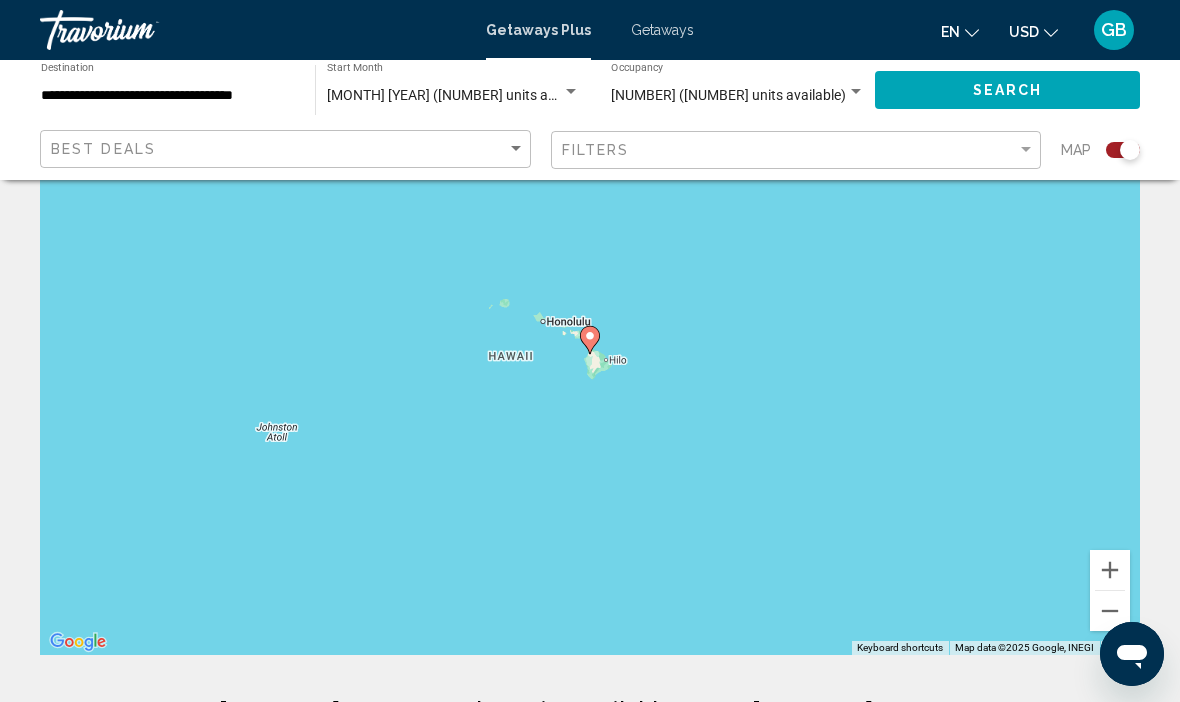 type on "**********" 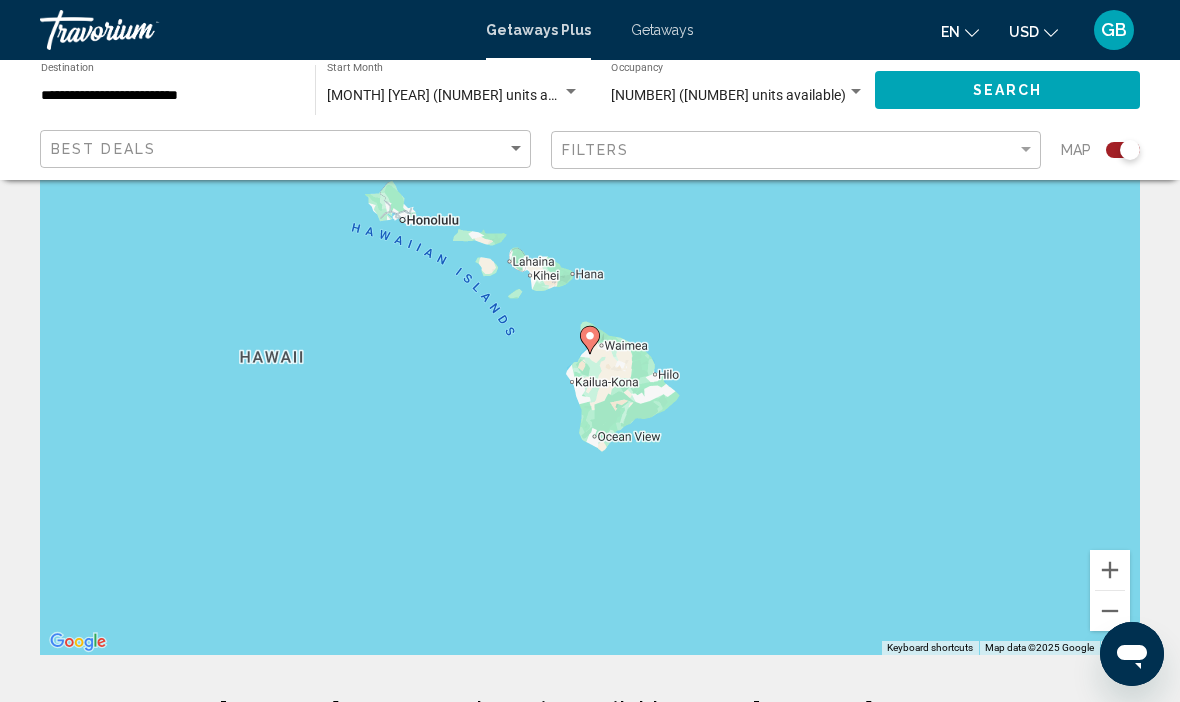 click on "To navigate, press the arrow keys. To activate drag with keyboard, press Alt + Enter. Once in keyboard drag state, use the arrow keys to move the marker. To complete the drag, press the Enter key. To cancel, press Escape." at bounding box center (590, 355) 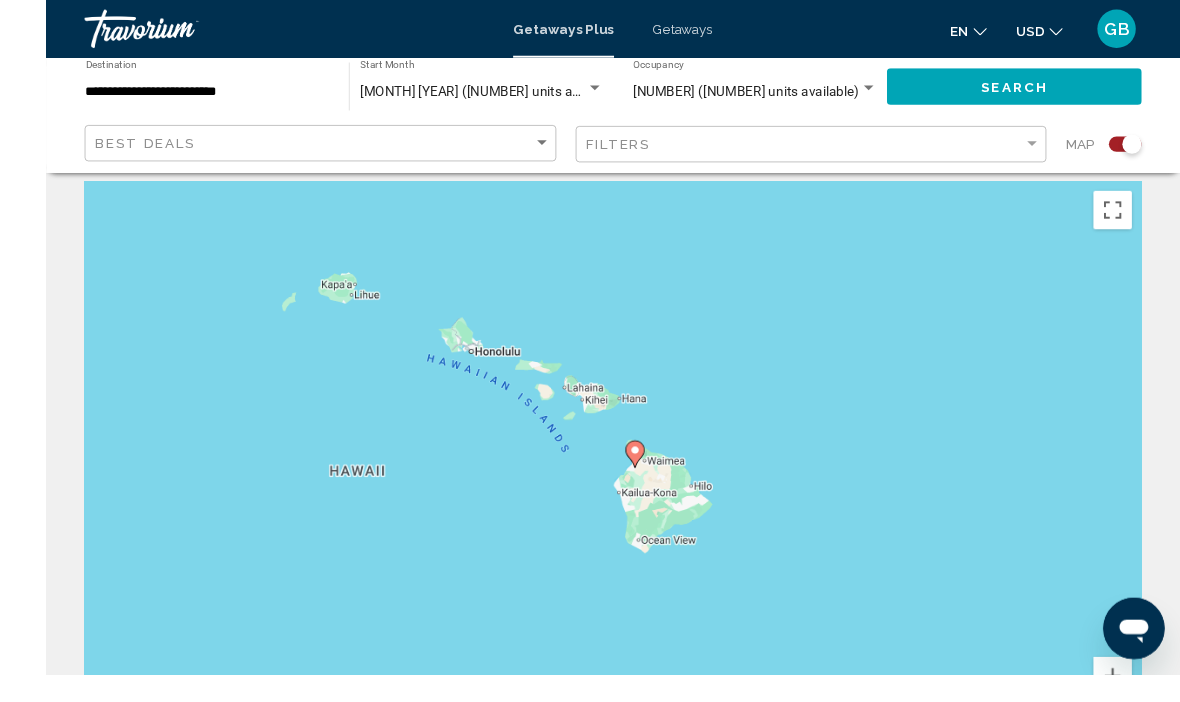 scroll, scrollTop: 0, scrollLeft: 0, axis: both 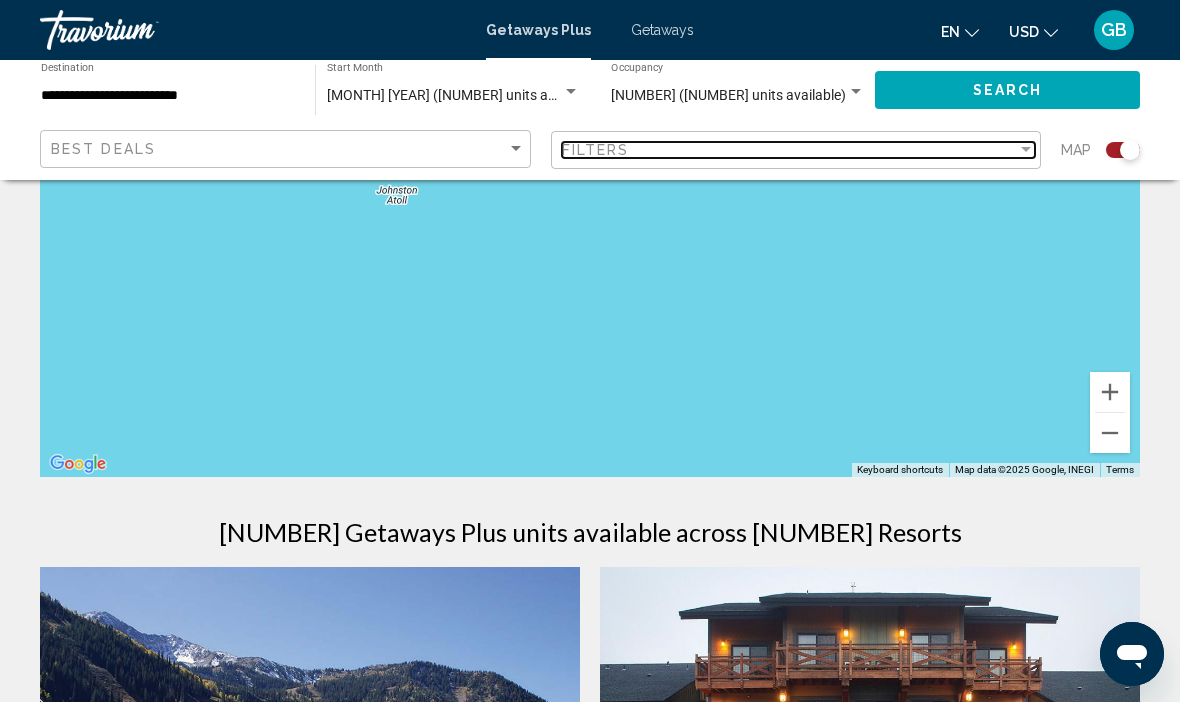 click at bounding box center (1026, 150) 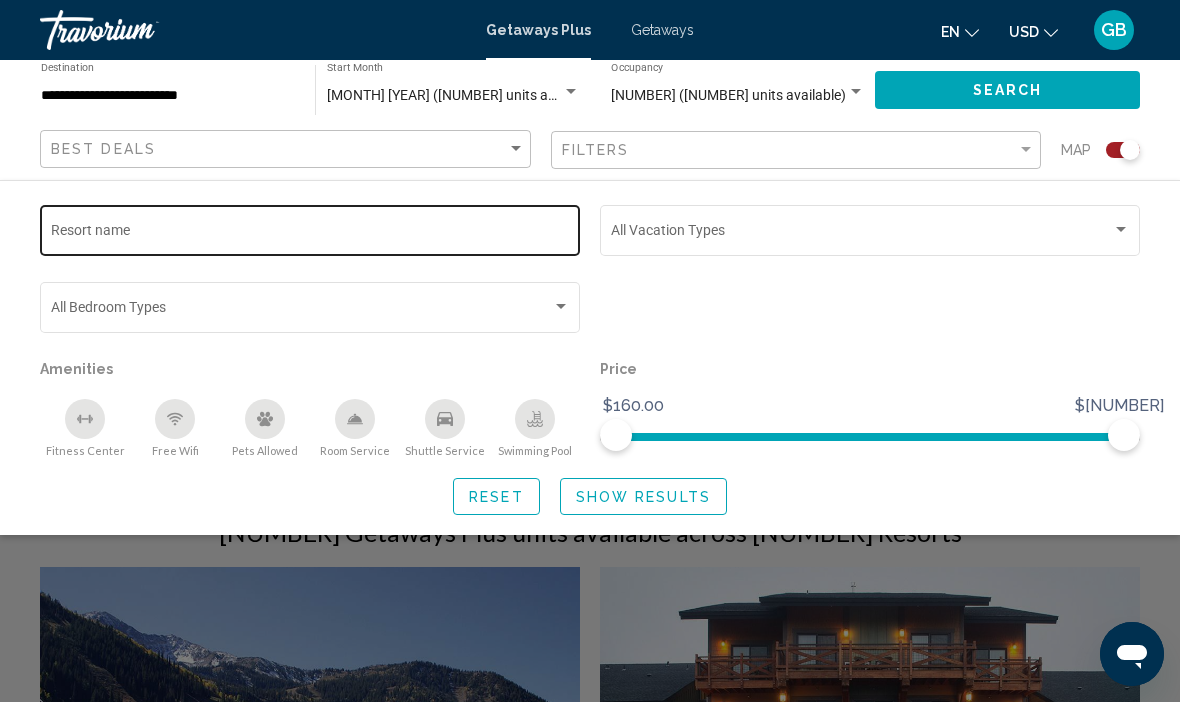 click on "Resort name" at bounding box center (310, 234) 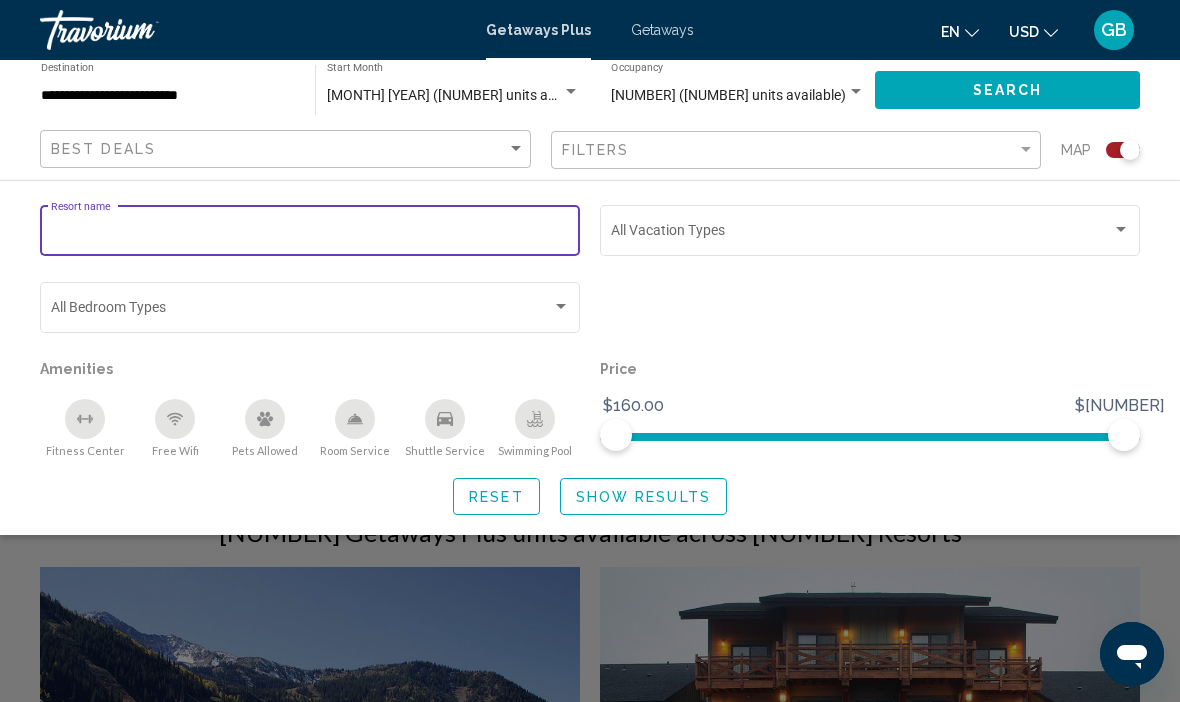 click on "Resort name" at bounding box center [310, 234] 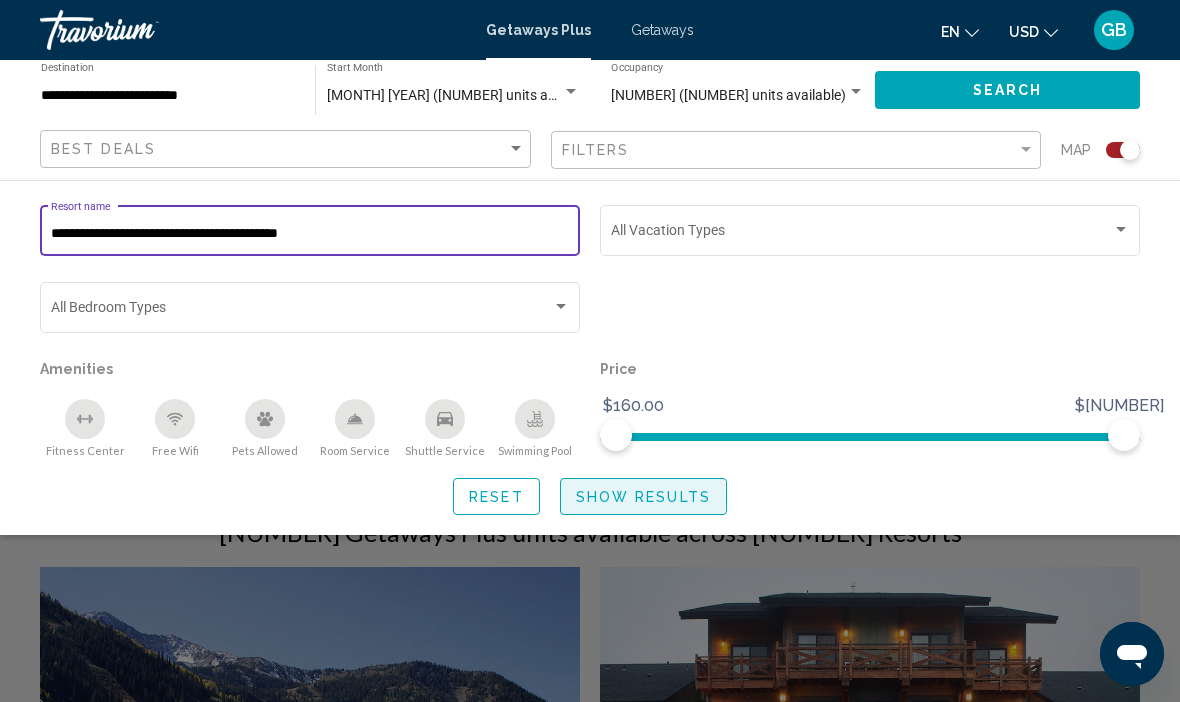 click on "Show Results" 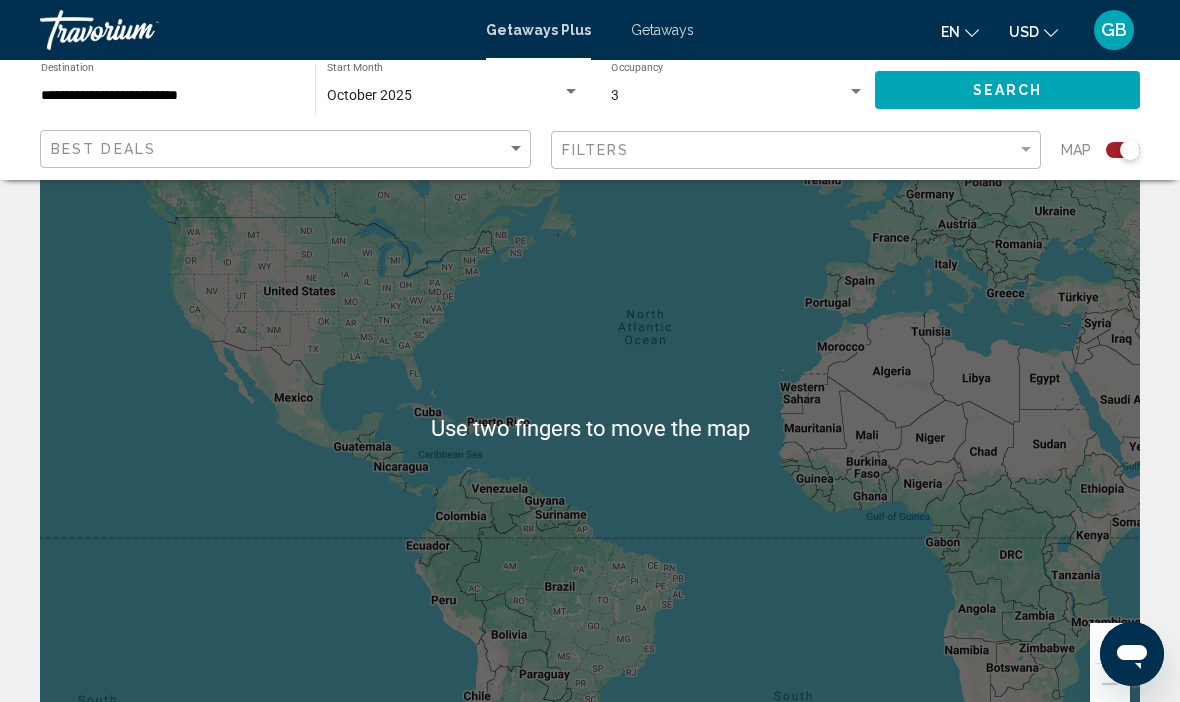 scroll, scrollTop: 0, scrollLeft: 0, axis: both 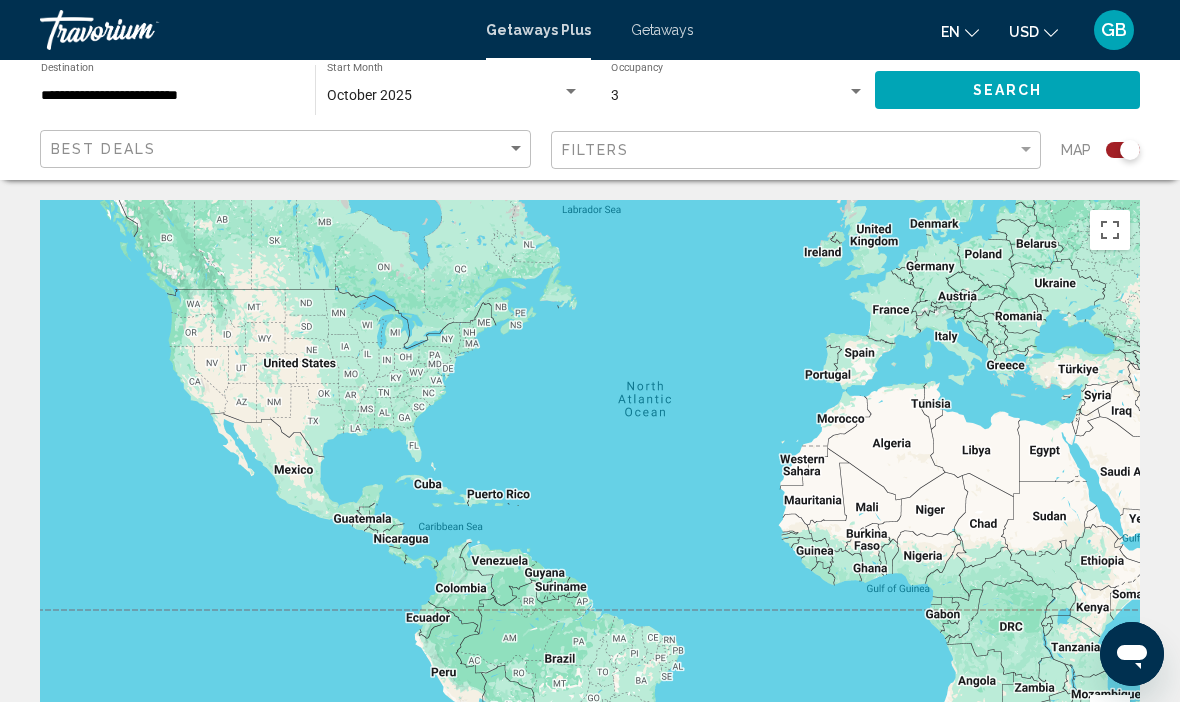 click on "Getaways" at bounding box center (662, 30) 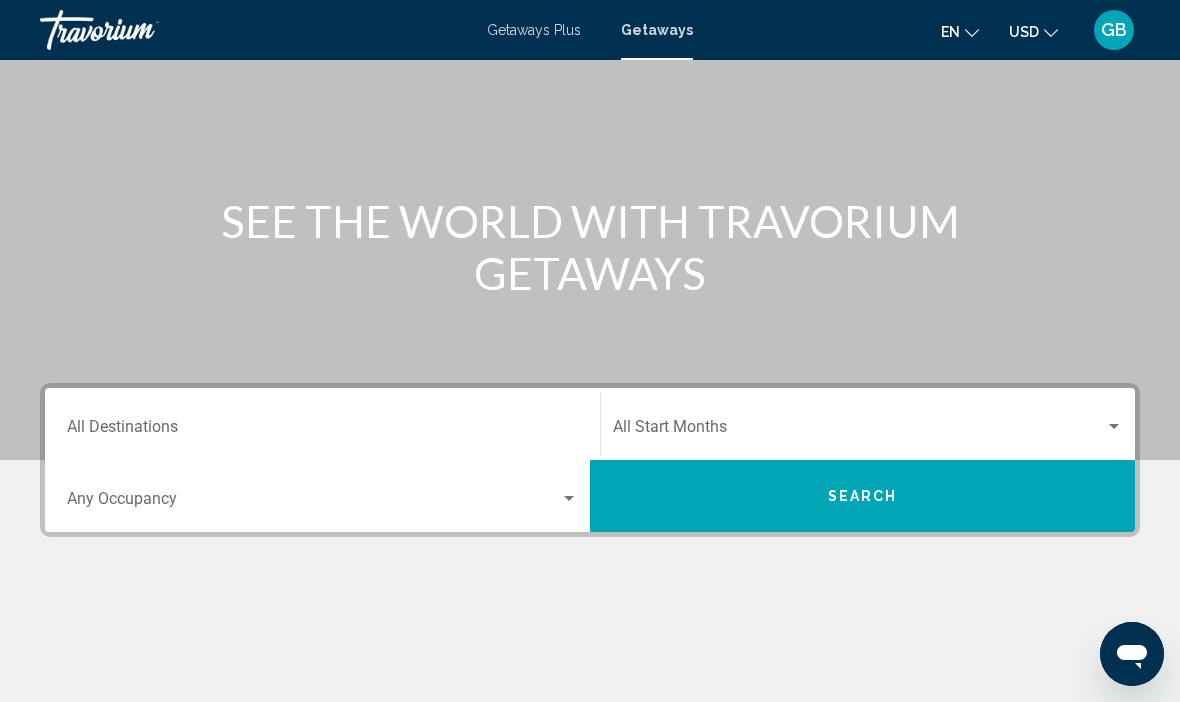 click on "Destination All Destinations" at bounding box center [322, 431] 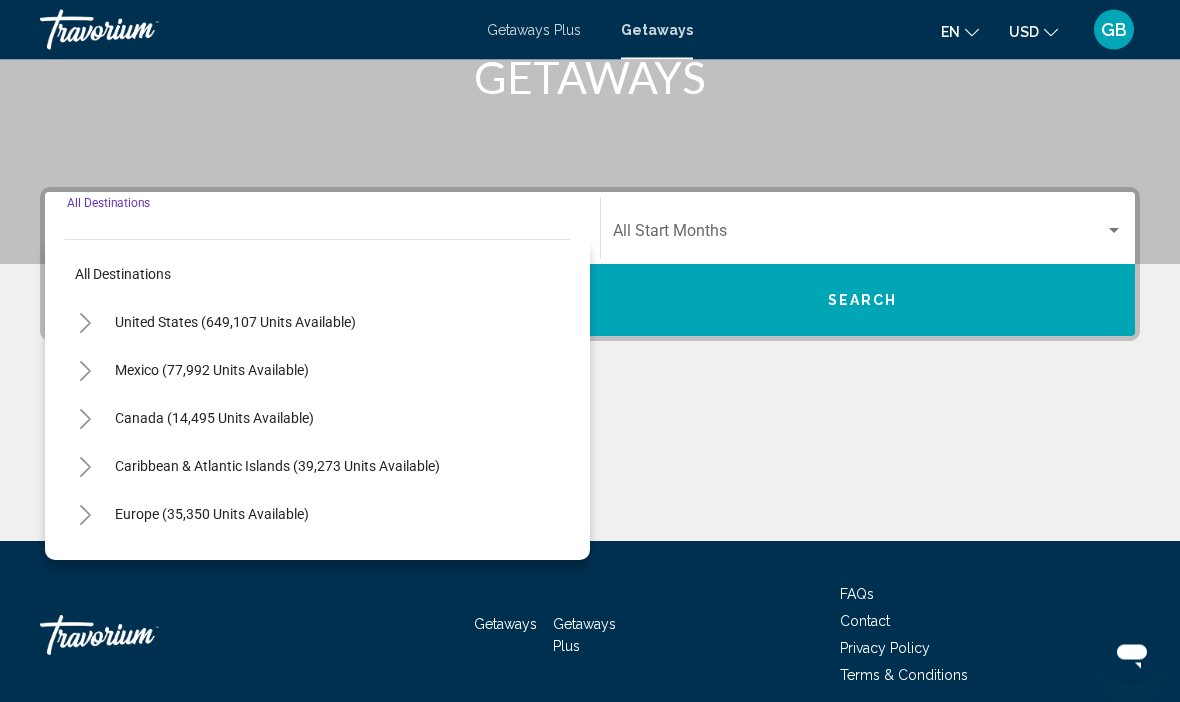 scroll, scrollTop: 351, scrollLeft: 0, axis: vertical 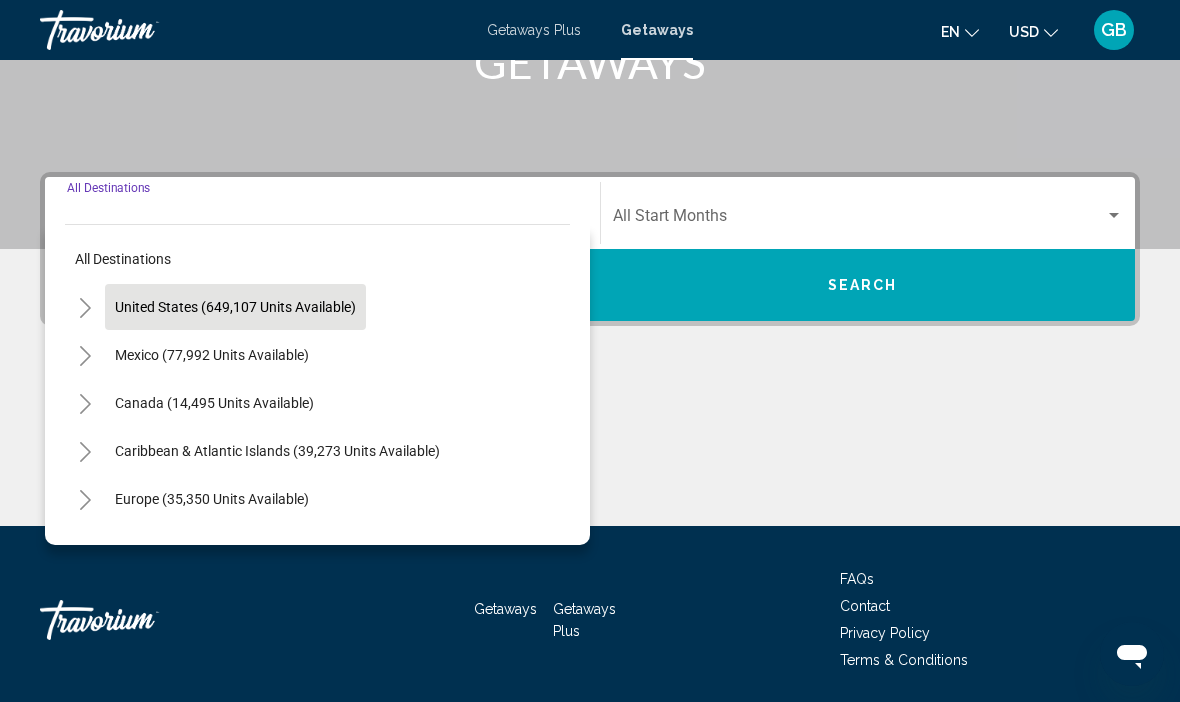 click on "United States (649,107 units available)" at bounding box center (212, 355) 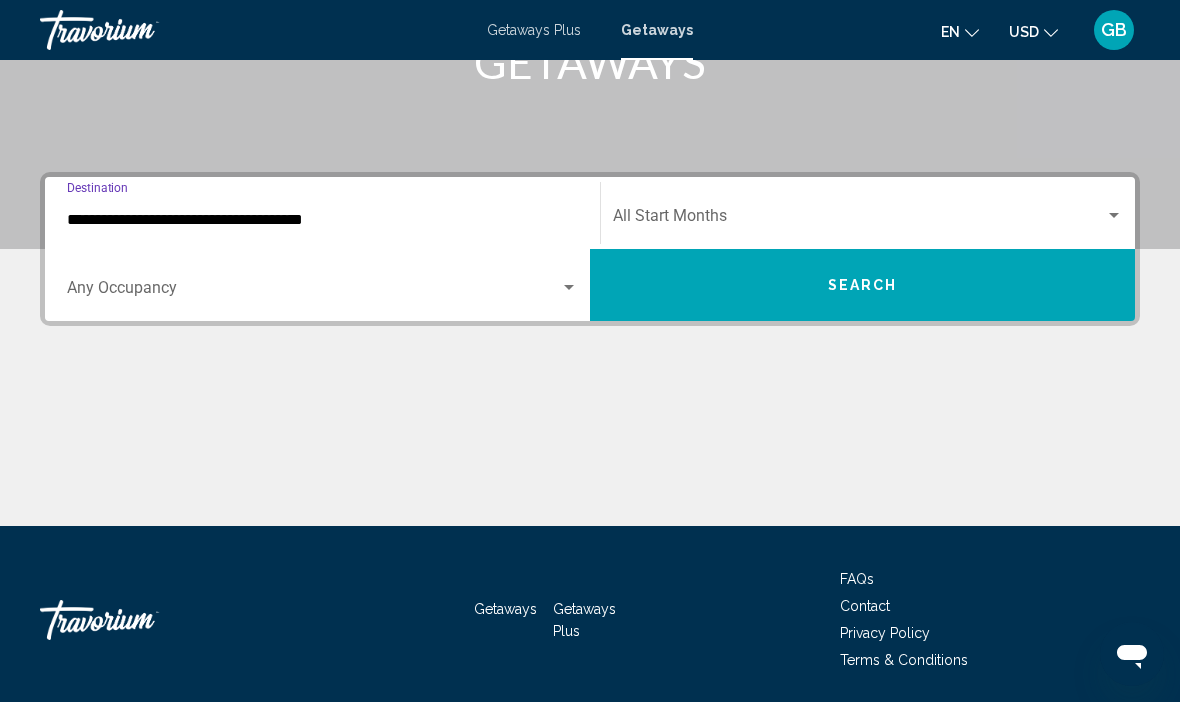 click on "Start Month All Start Months" 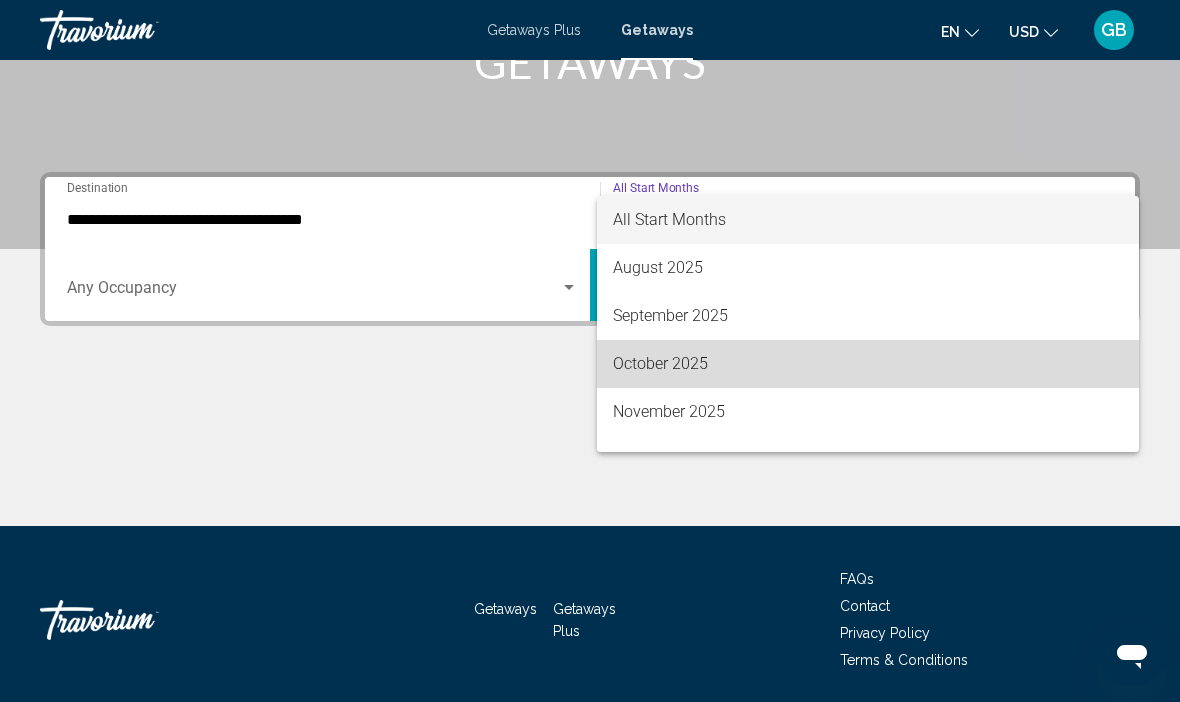 click on "October 2025" at bounding box center [868, 364] 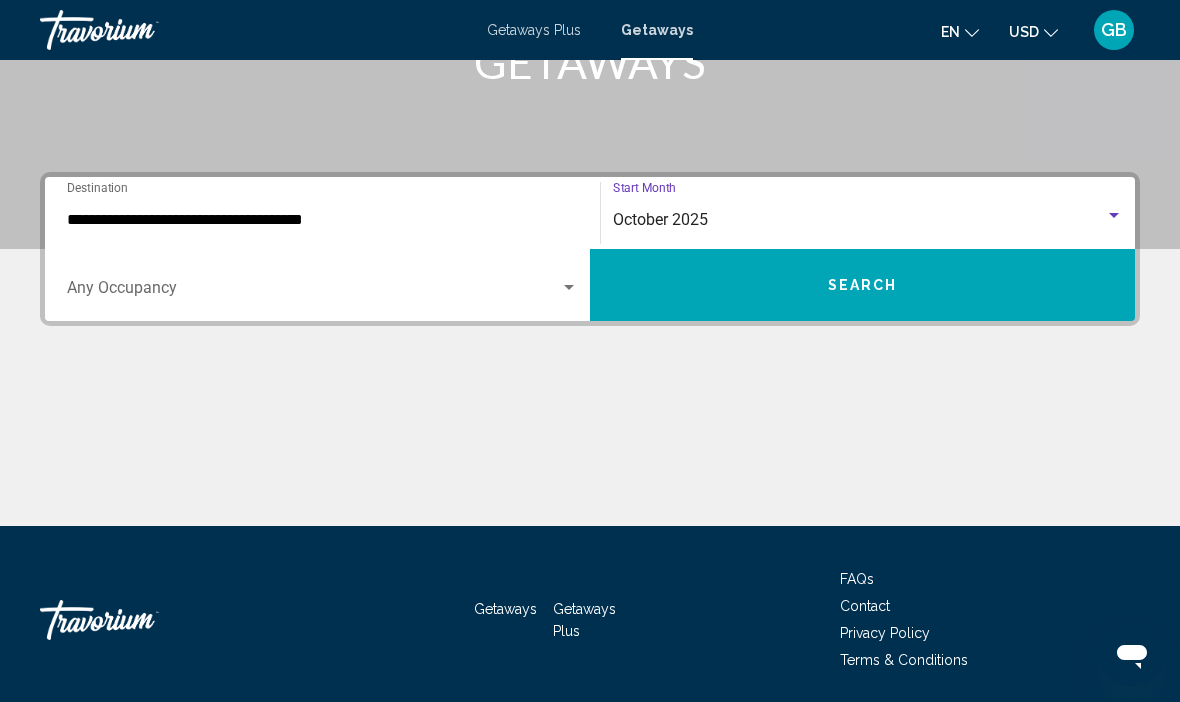 click at bounding box center (569, 287) 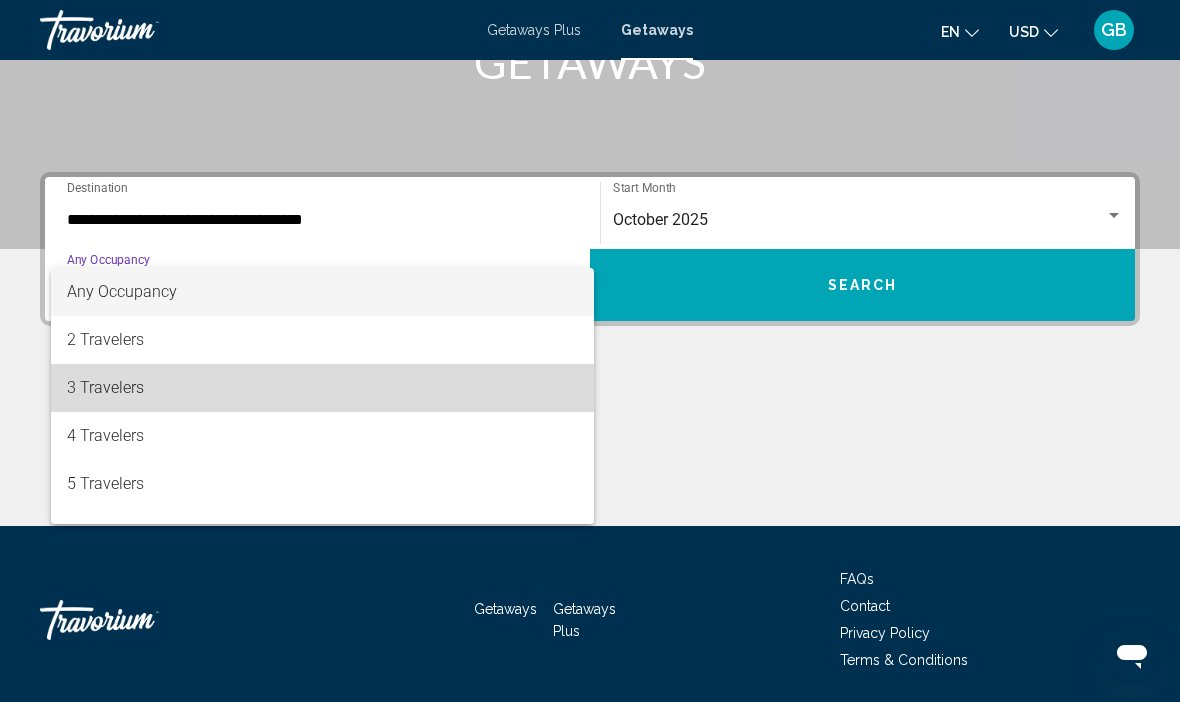 click on "3 Travelers" at bounding box center [322, 388] 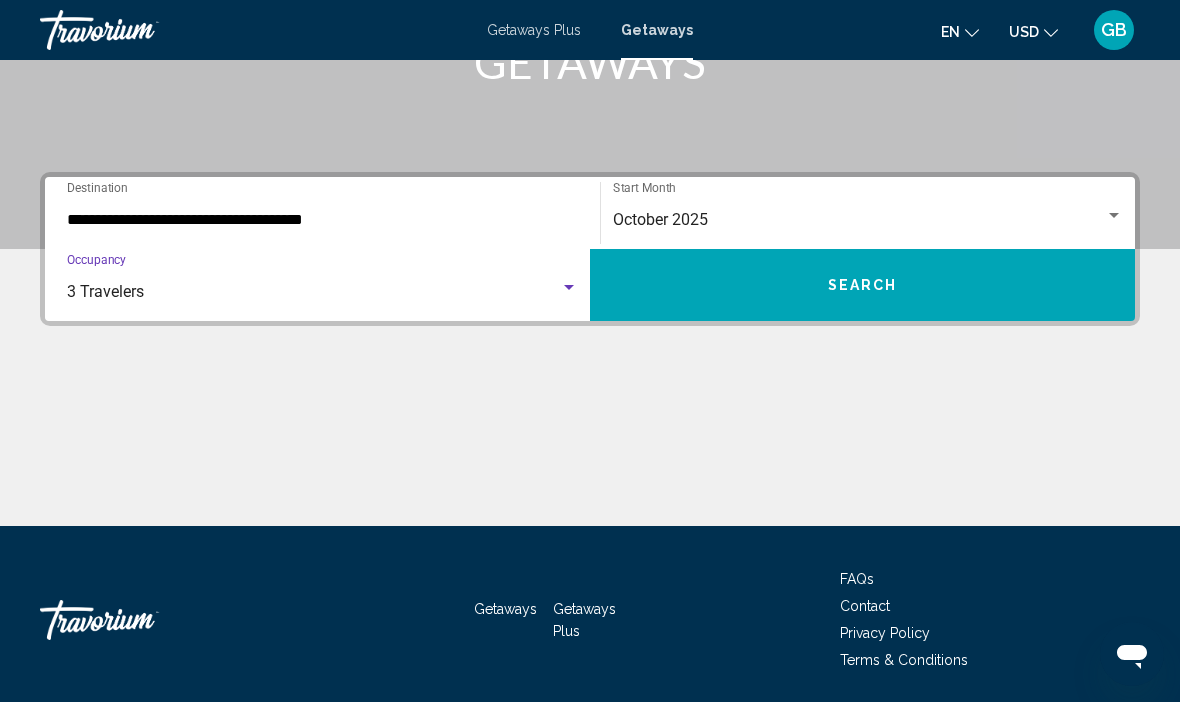 click on "Search" at bounding box center [862, 285] 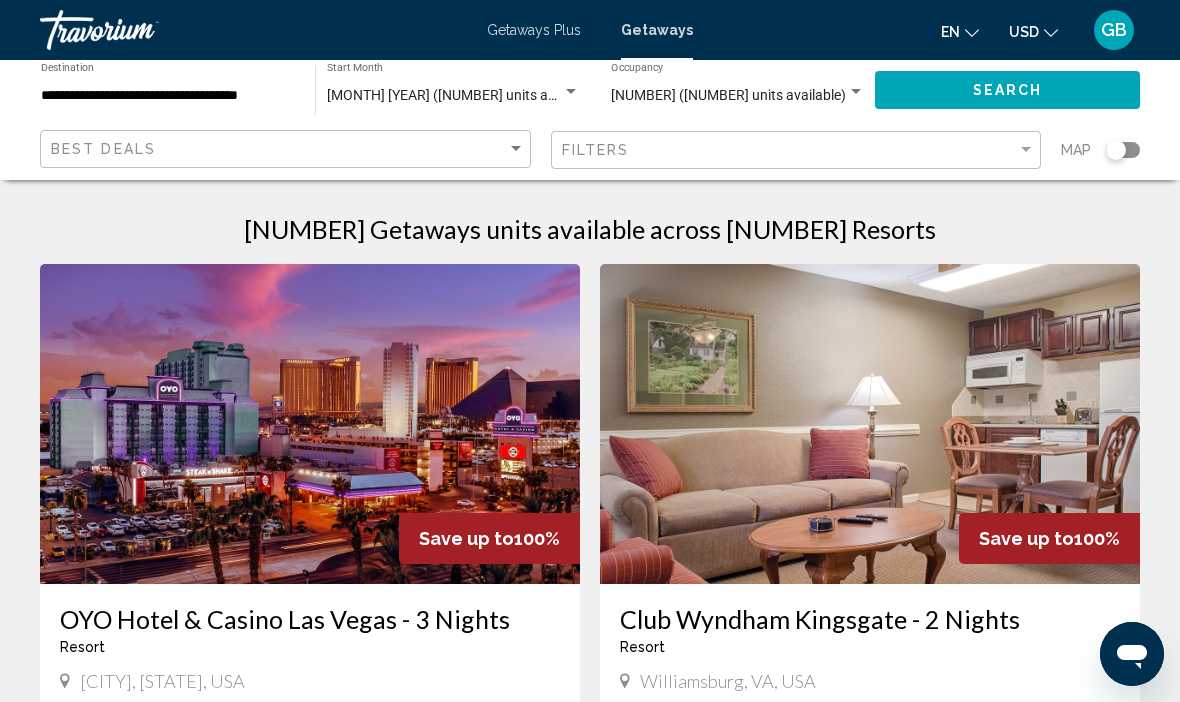 scroll, scrollTop: 0, scrollLeft: 0, axis: both 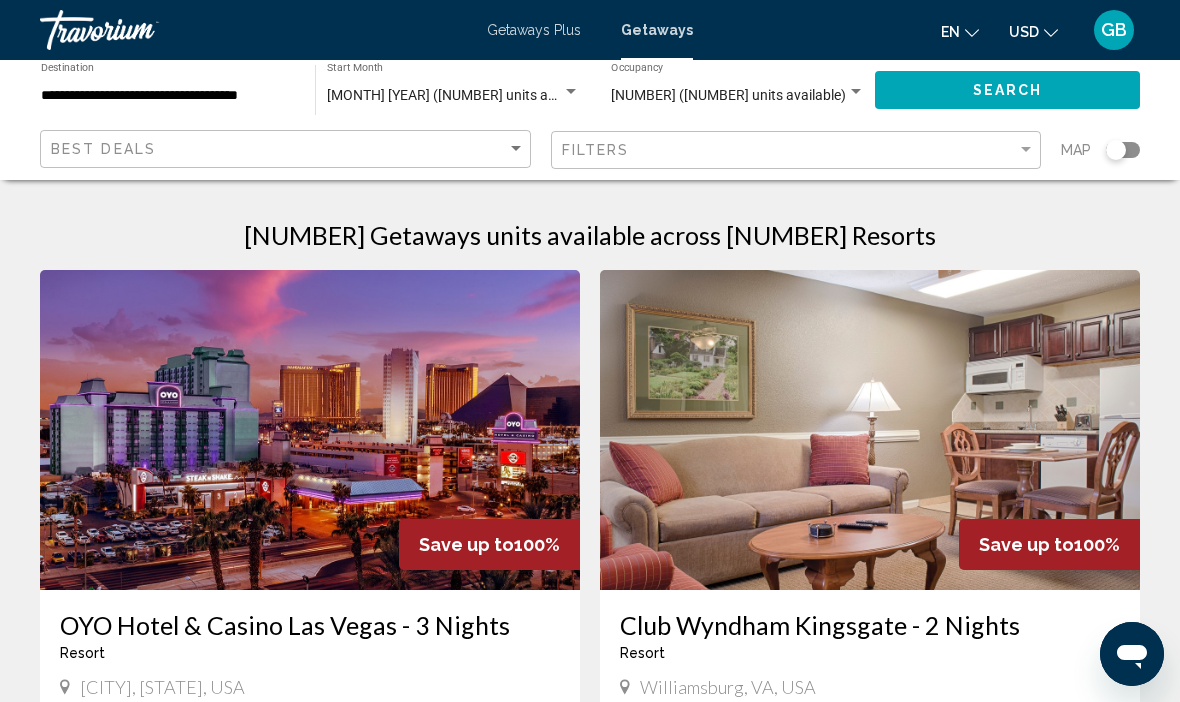 click 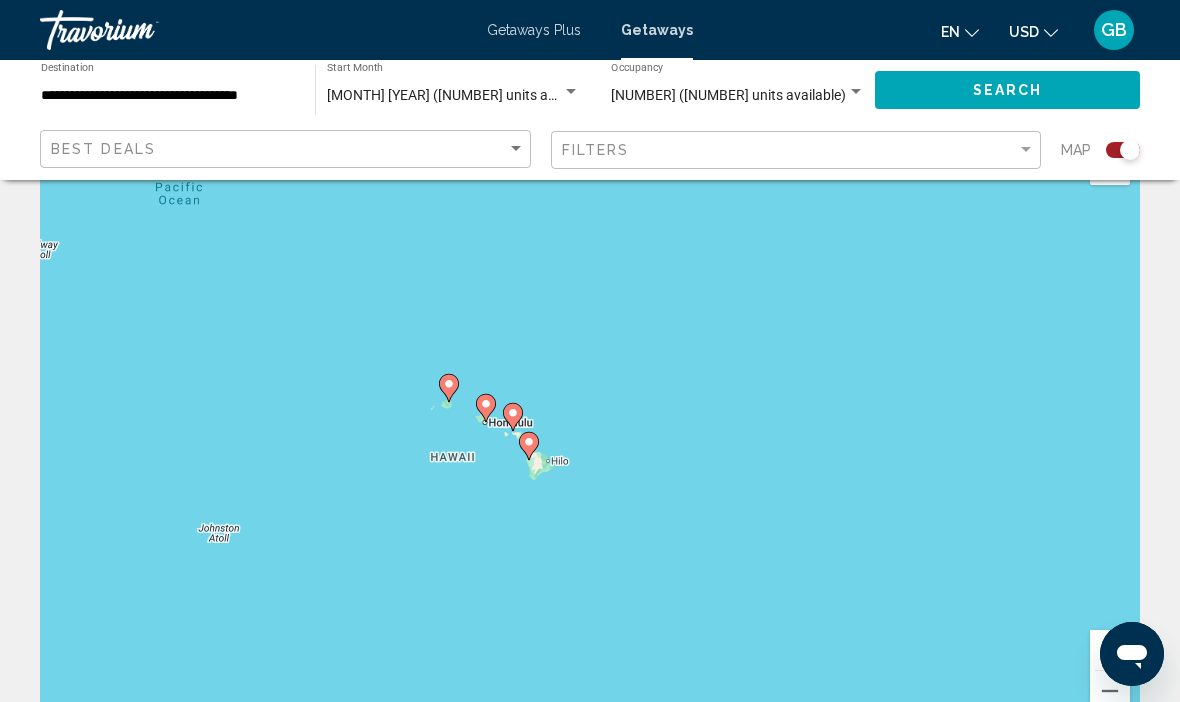 scroll, scrollTop: 96, scrollLeft: 0, axis: vertical 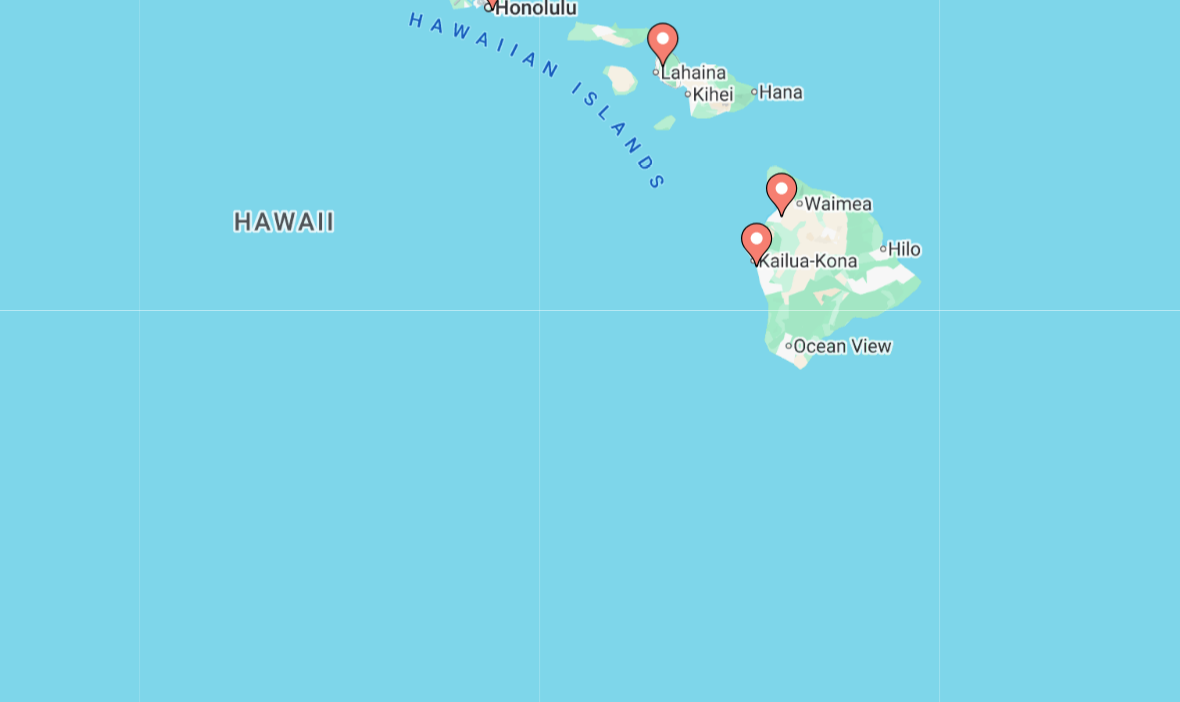 type on "**********" 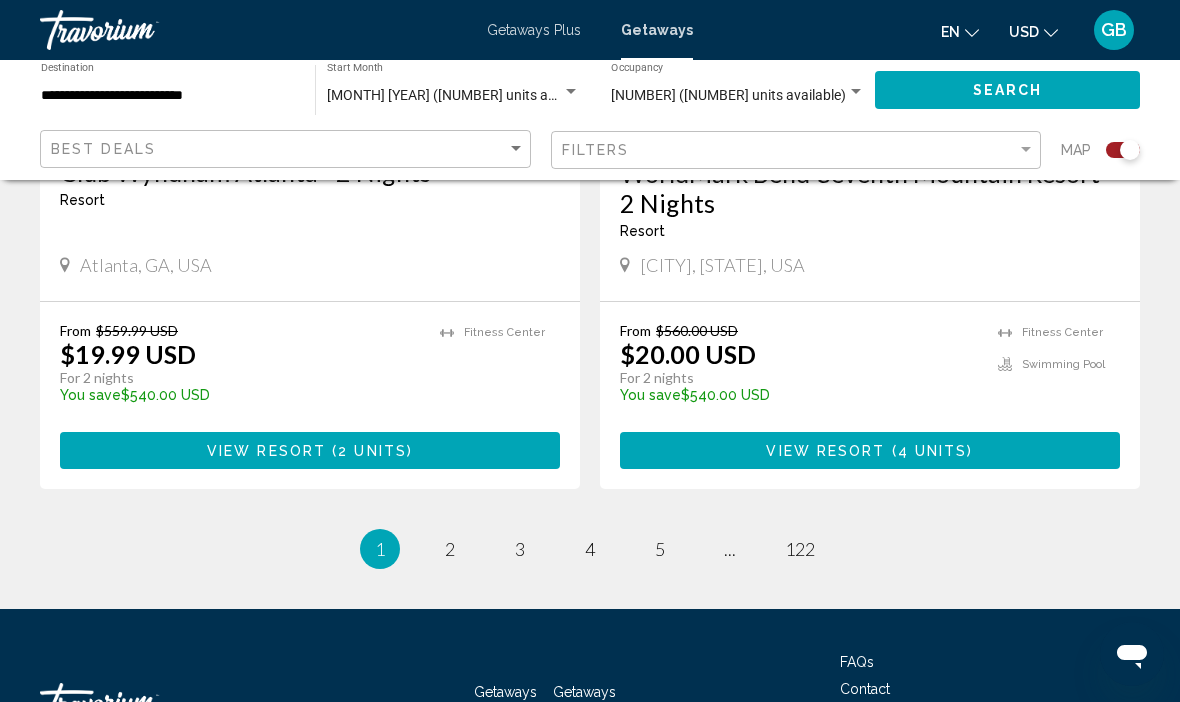 scroll, scrollTop: 4513, scrollLeft: 0, axis: vertical 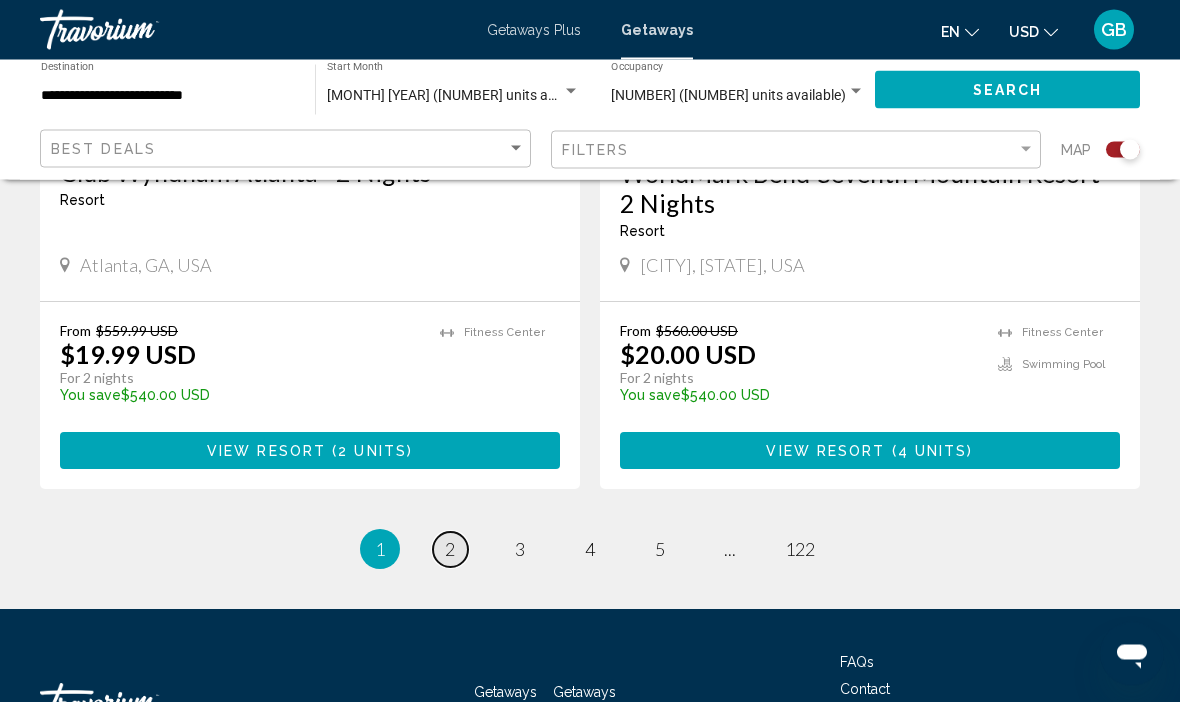 click on "2" at bounding box center (450, 550) 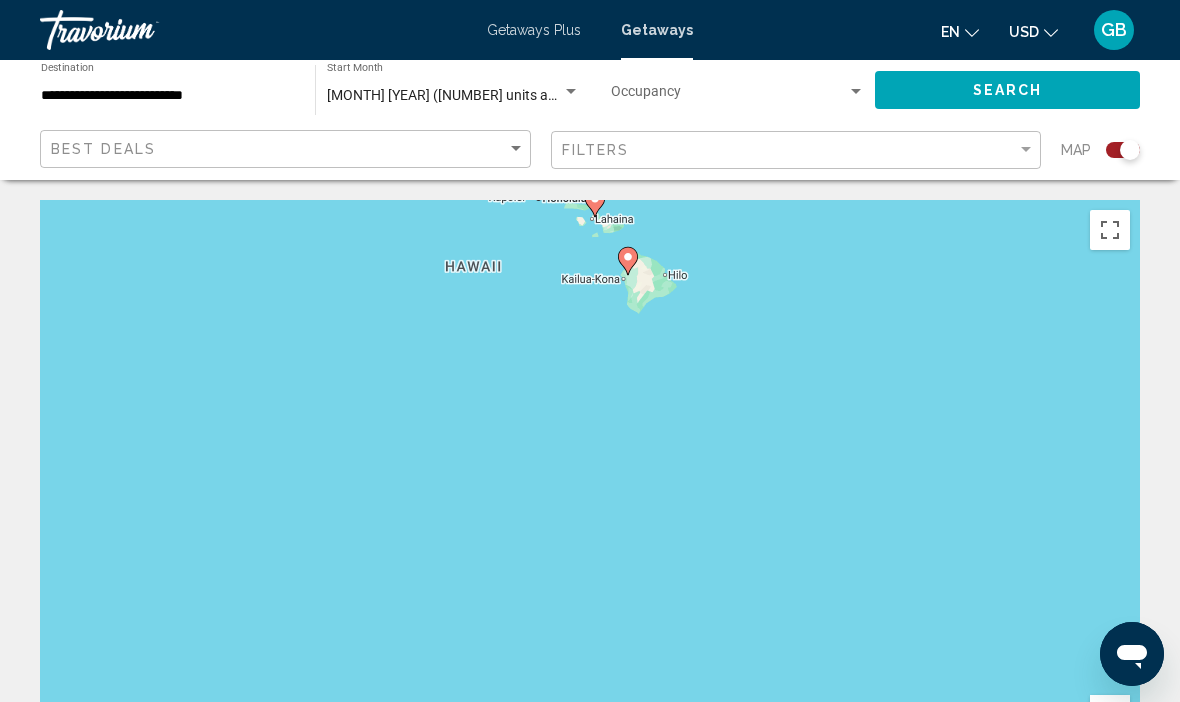 scroll, scrollTop: 12, scrollLeft: 0, axis: vertical 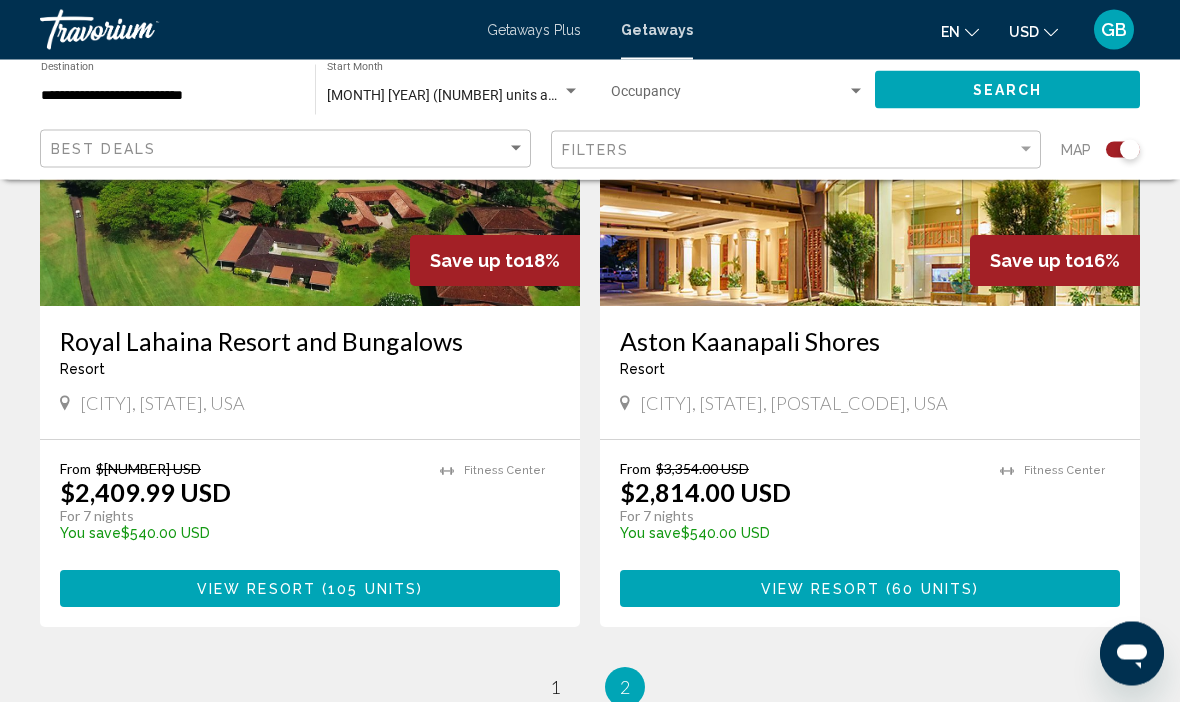 click on "View Resort" at bounding box center (256, 590) 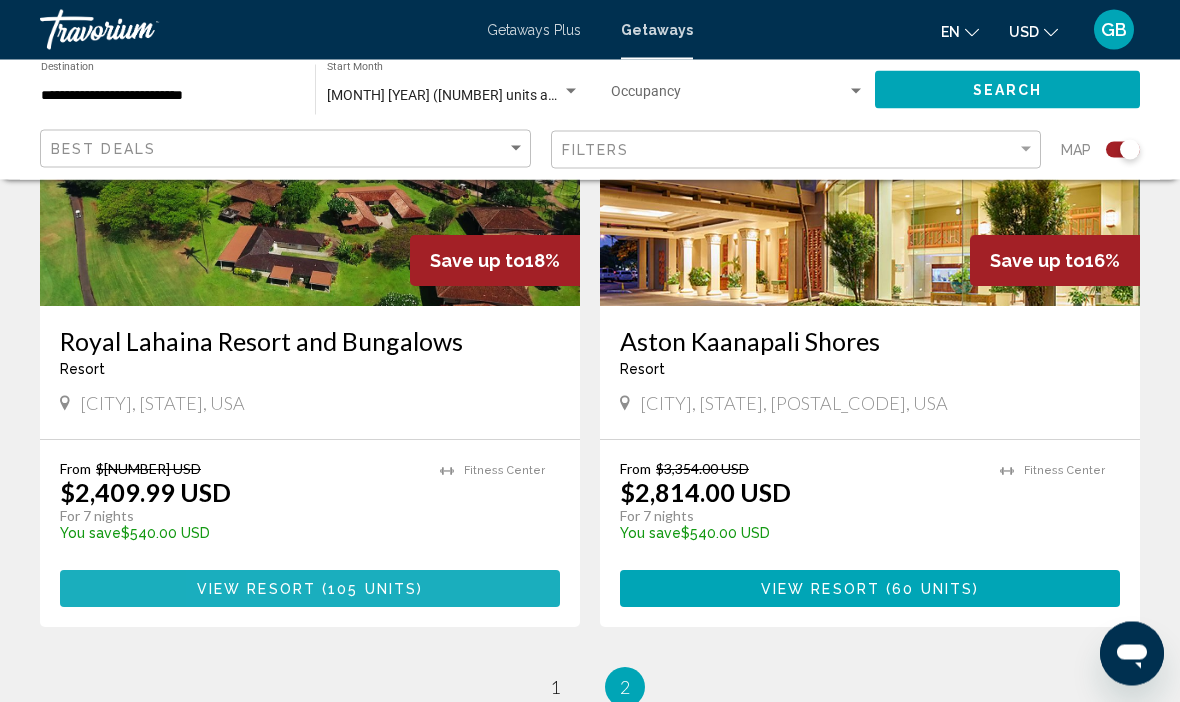 scroll, scrollTop: 904, scrollLeft: 0, axis: vertical 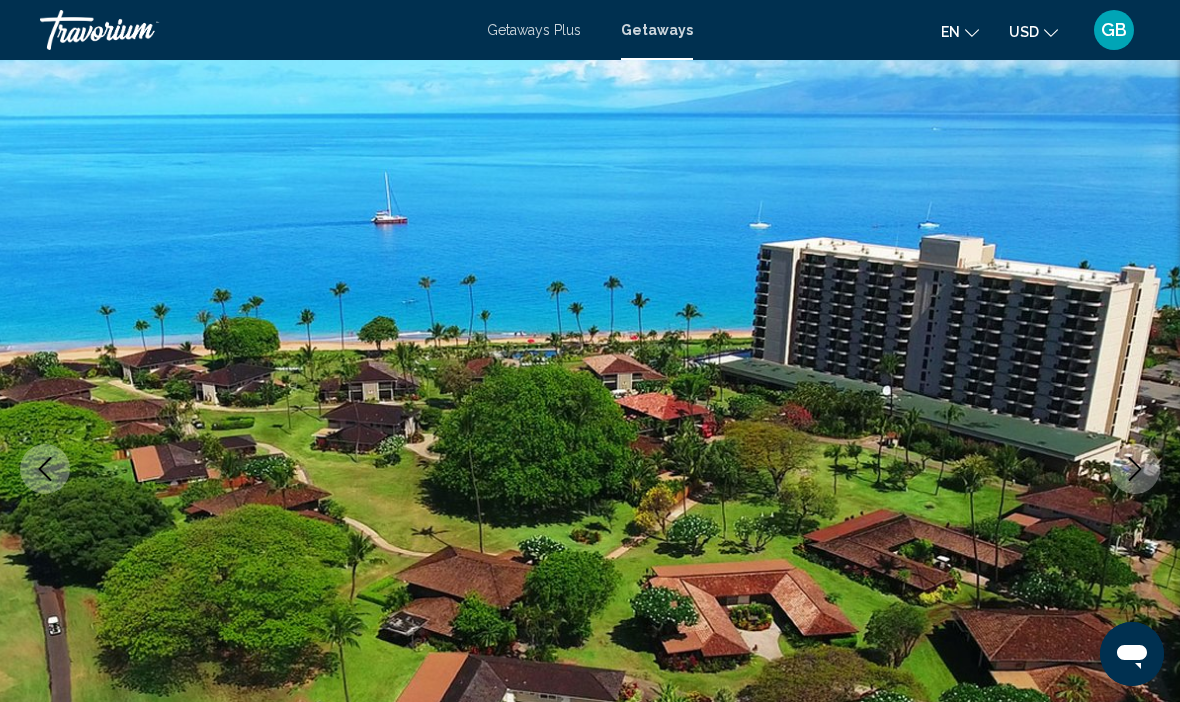 click at bounding box center [590, 469] 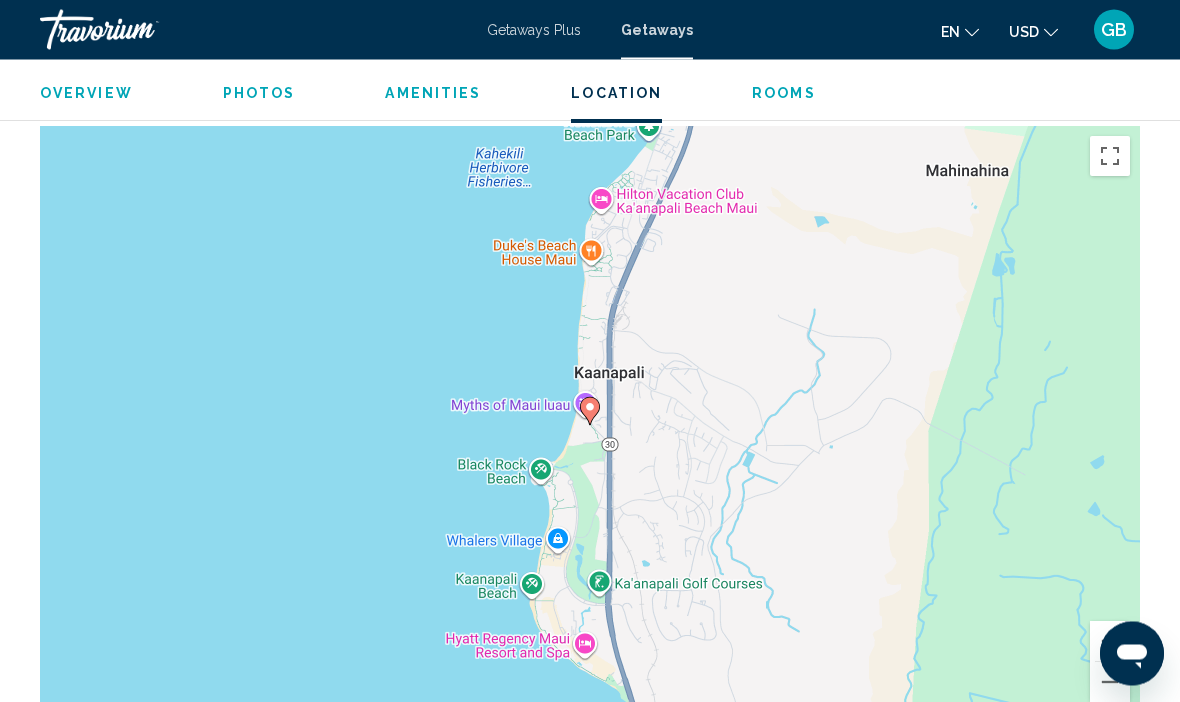 scroll, scrollTop: 2710, scrollLeft: 0, axis: vertical 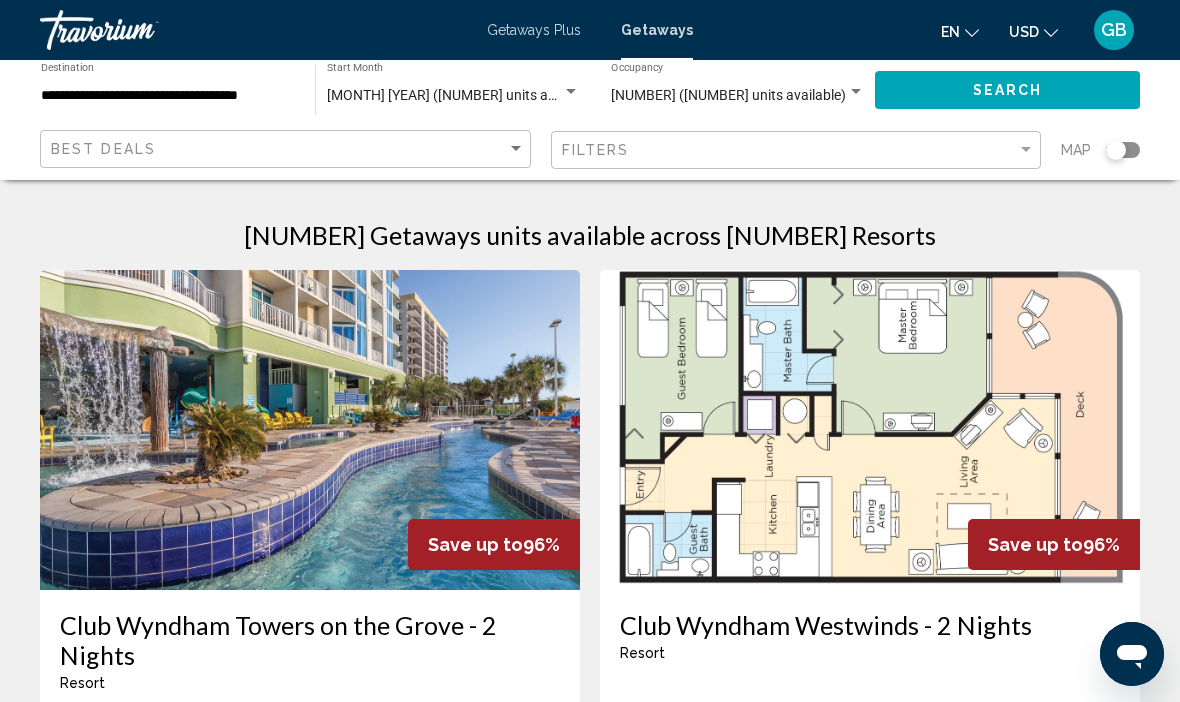click 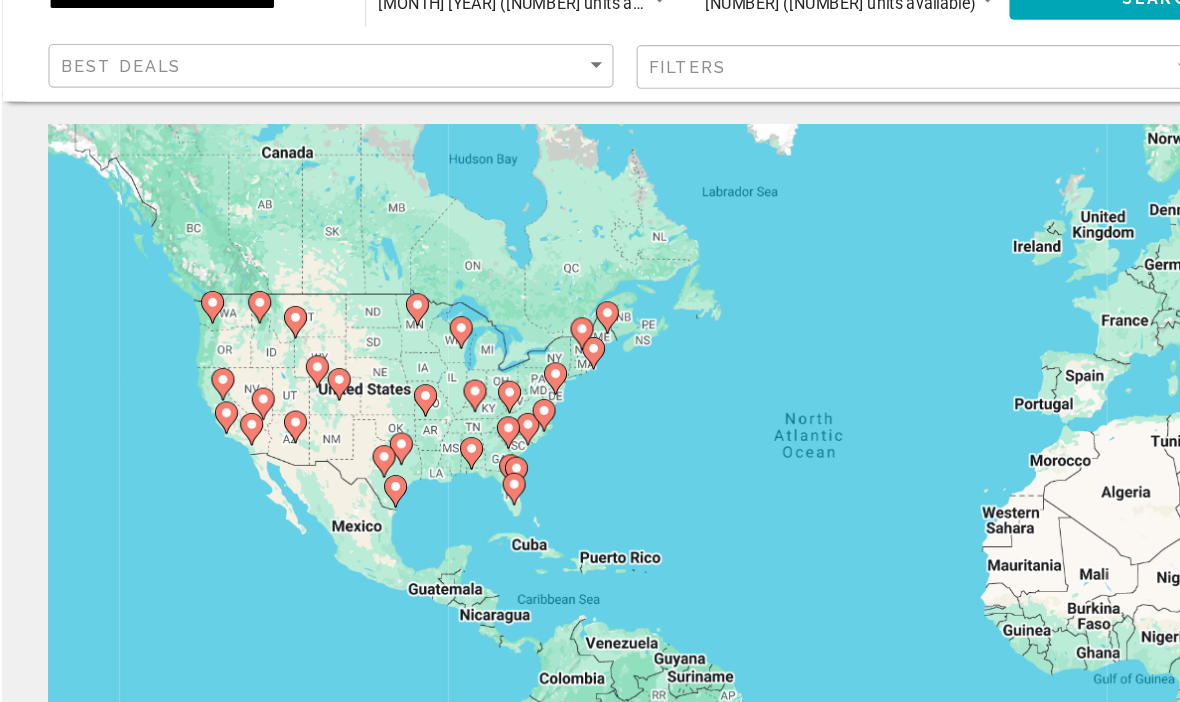 scroll, scrollTop: 12, scrollLeft: 0, axis: vertical 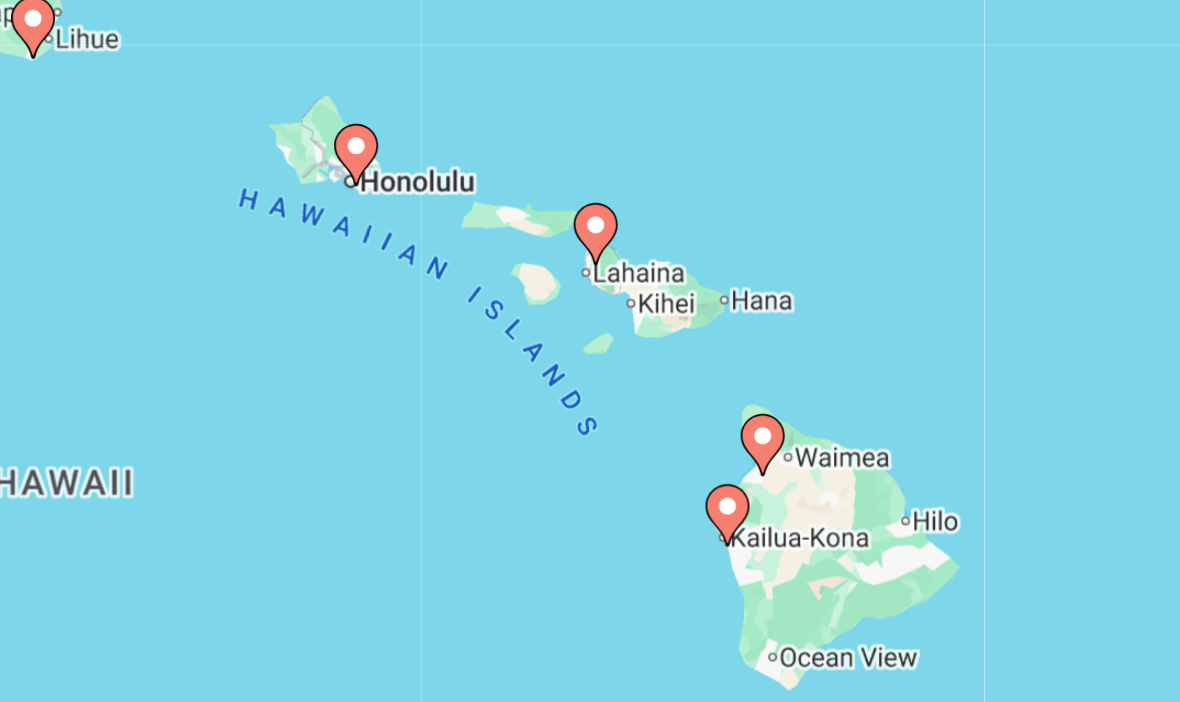 type on "**********" 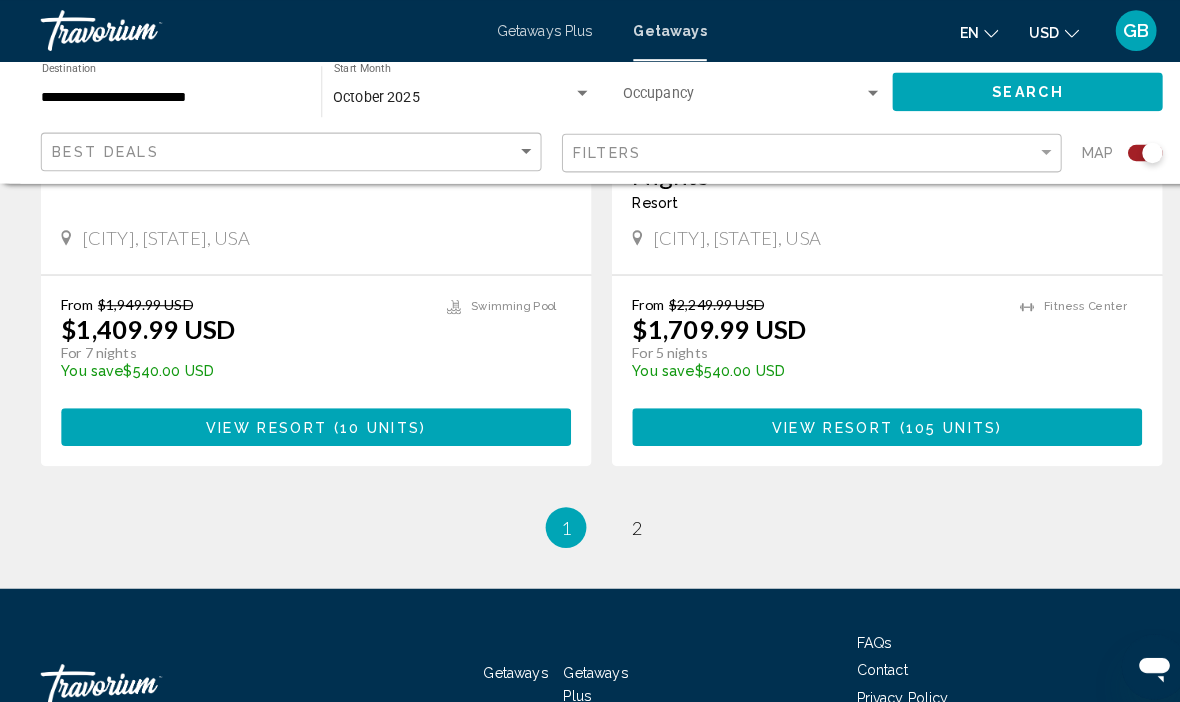 scroll, scrollTop: 4593, scrollLeft: 0, axis: vertical 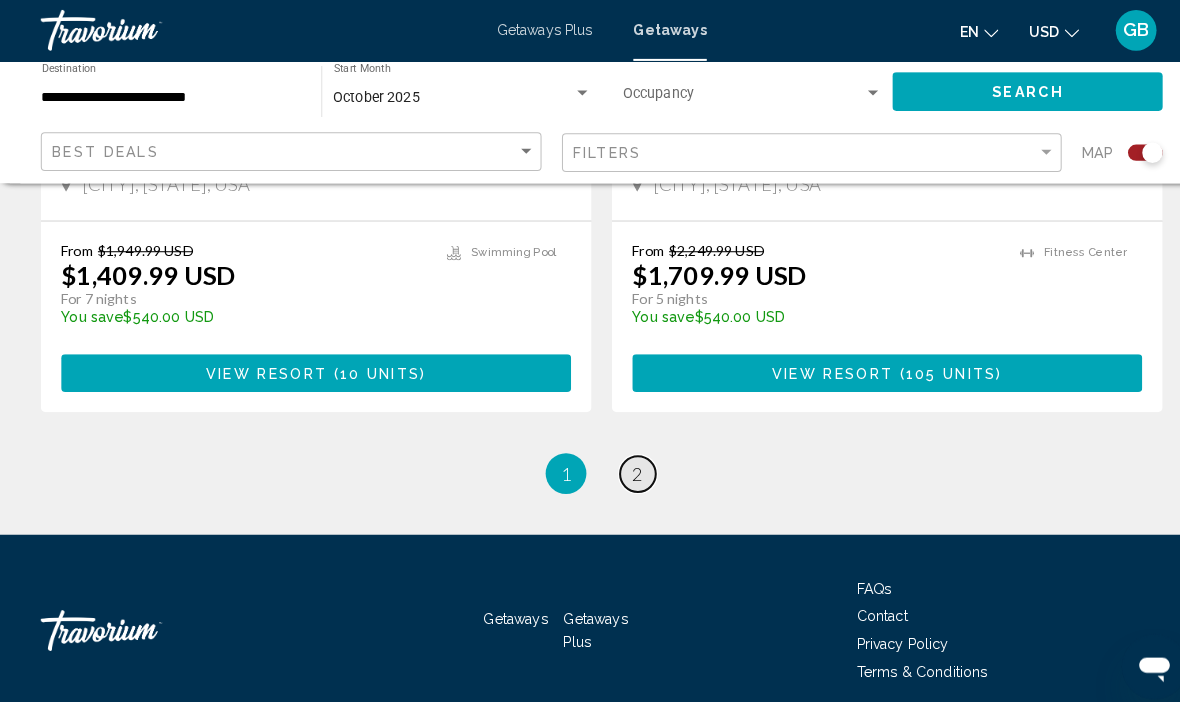 click on "2" at bounding box center (625, 465) 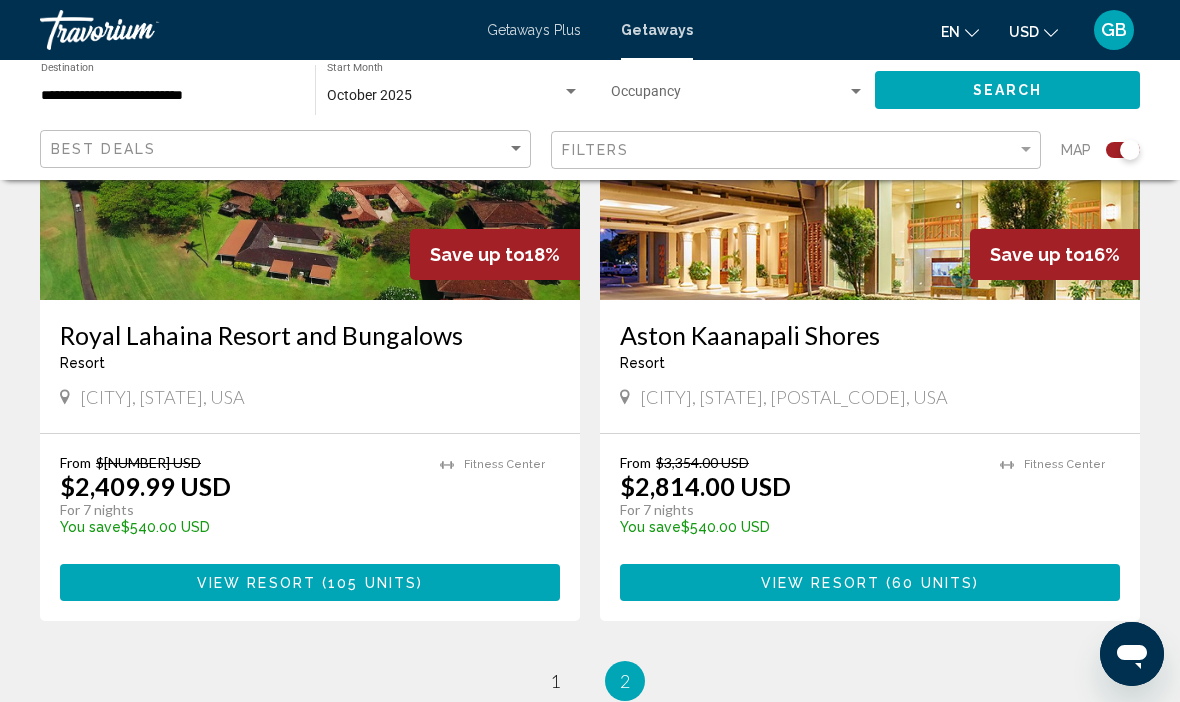 scroll, scrollTop: 924, scrollLeft: 0, axis: vertical 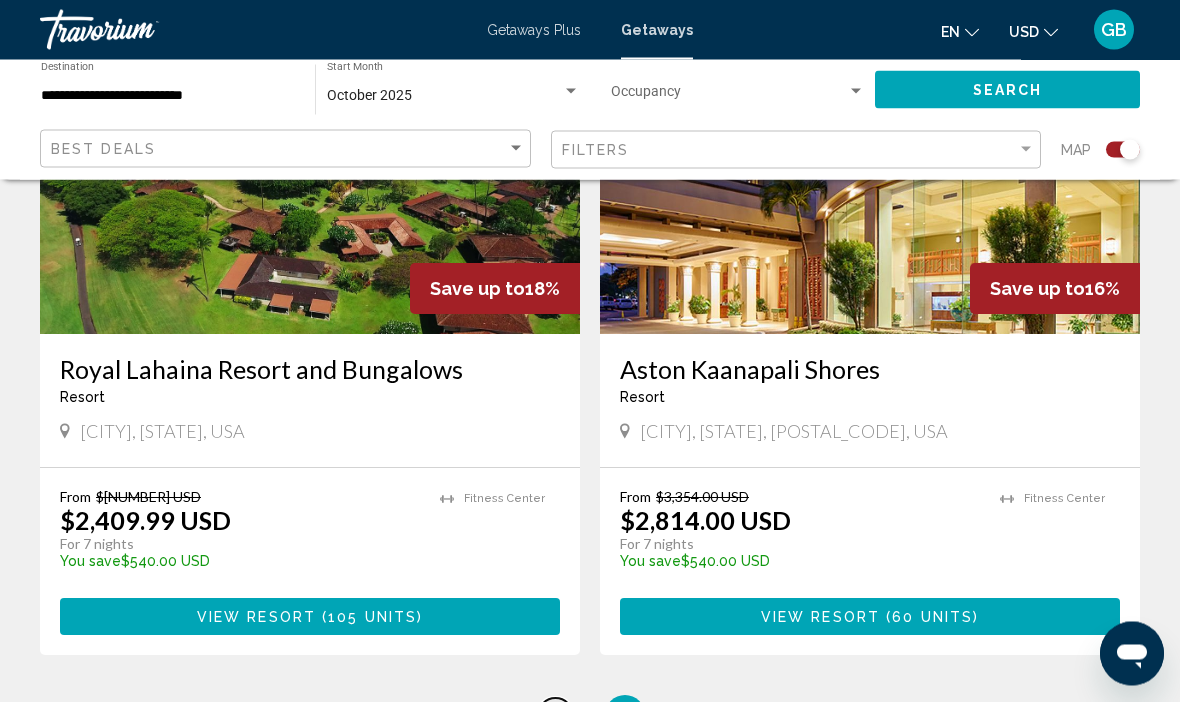 click on "1" at bounding box center [555, 716] 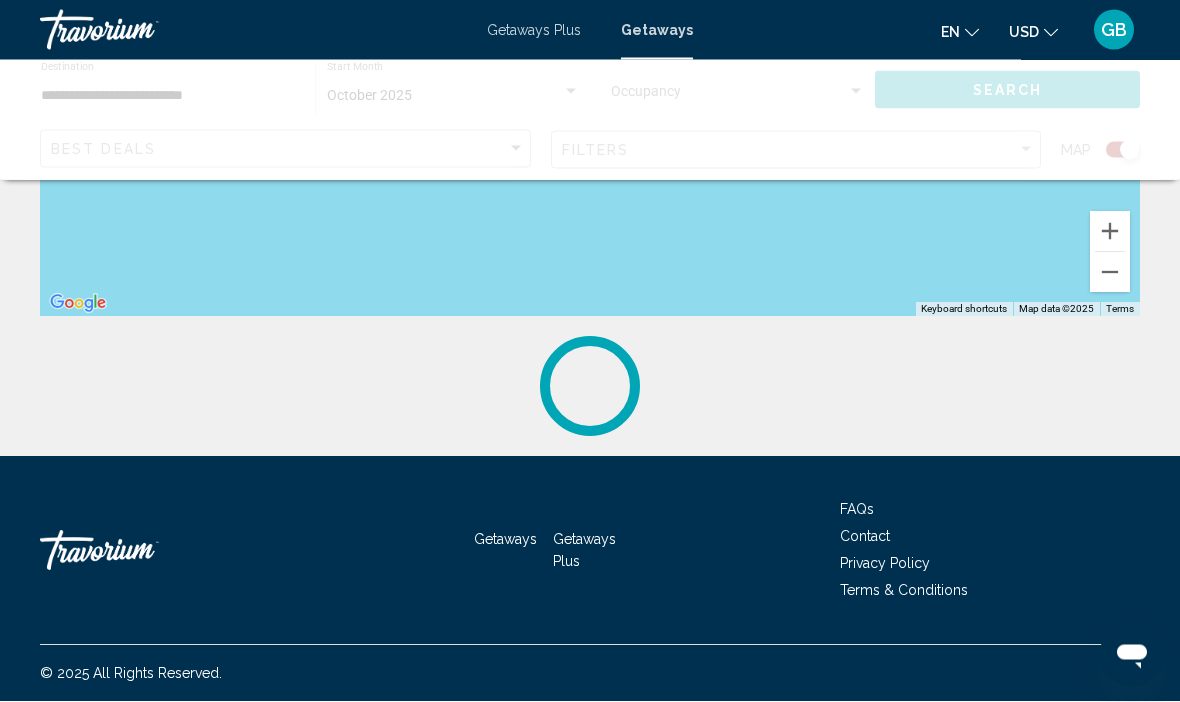 scroll, scrollTop: 0, scrollLeft: 0, axis: both 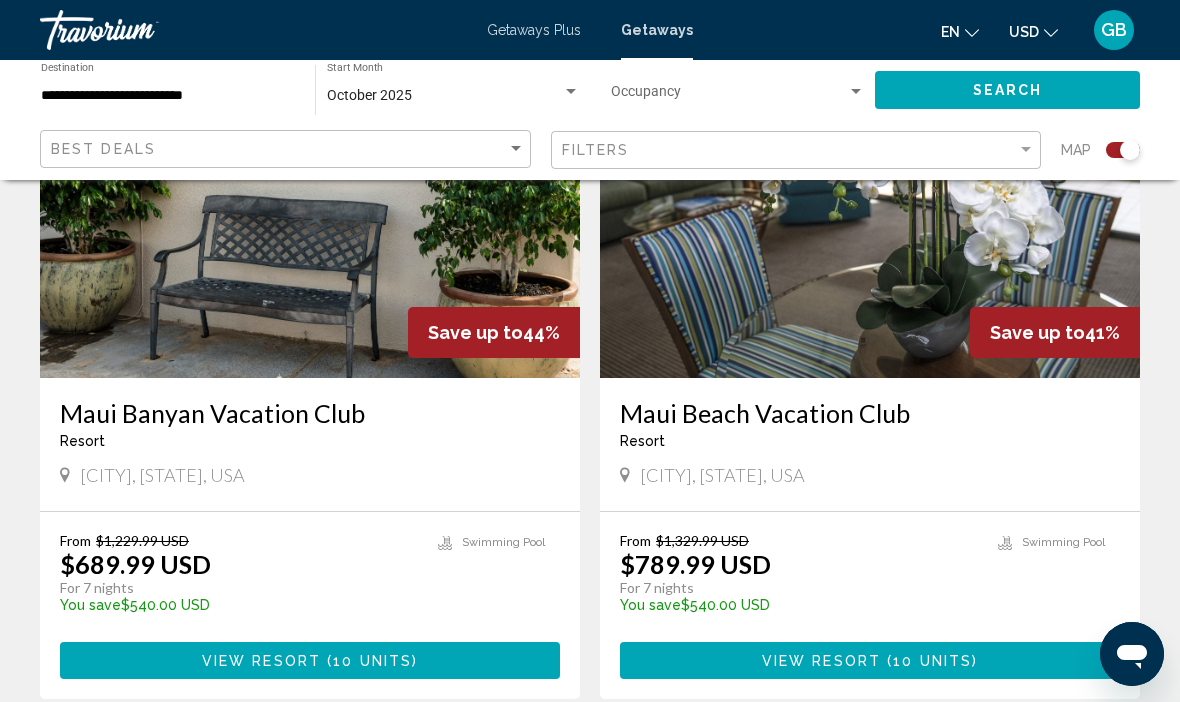 click on "10 units" at bounding box center [372, 661] 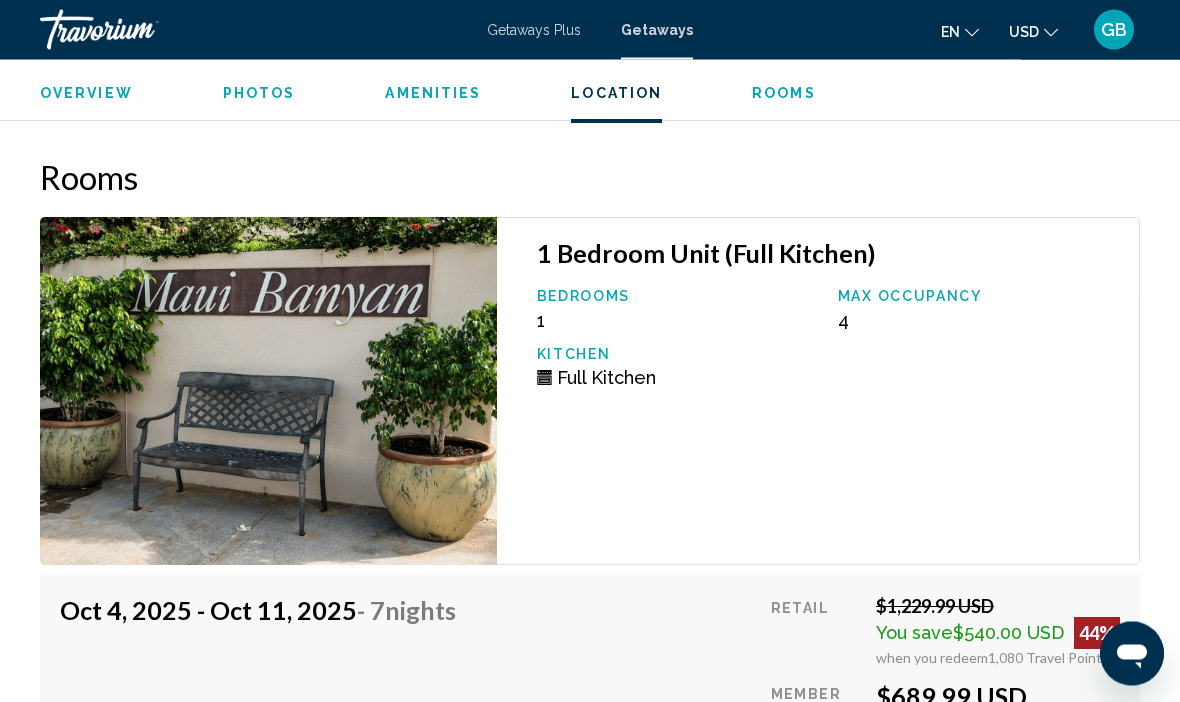 scroll, scrollTop: 3769, scrollLeft: 0, axis: vertical 